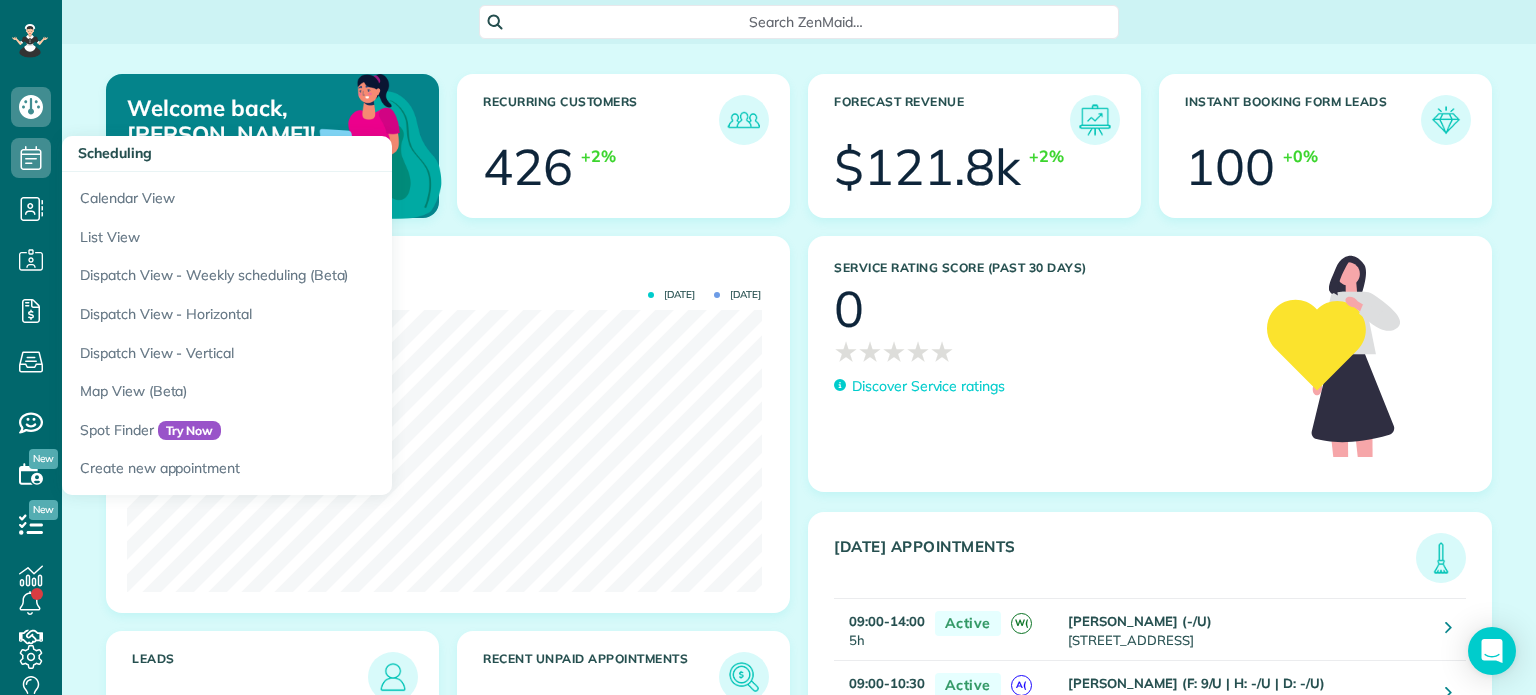 scroll, scrollTop: 0, scrollLeft: 0, axis: both 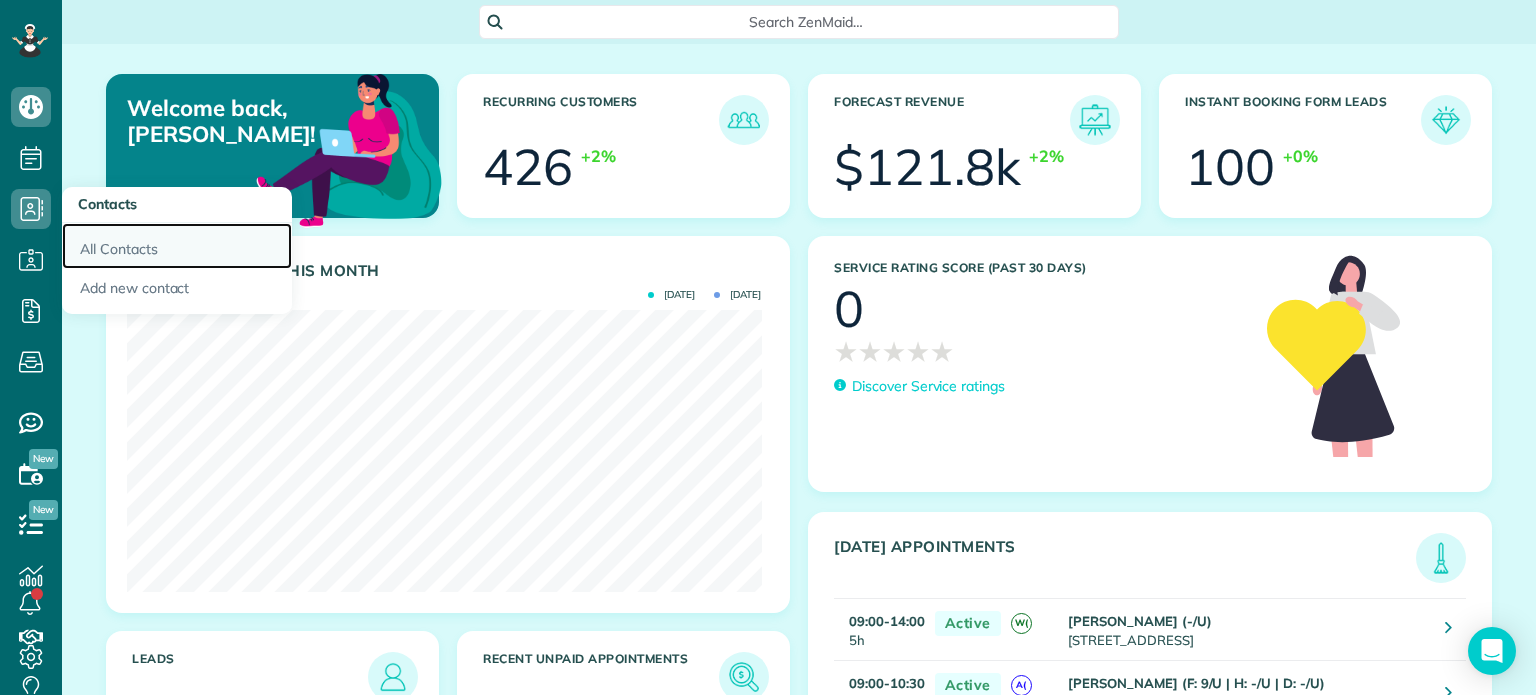 click on "All Contacts" at bounding box center [177, 246] 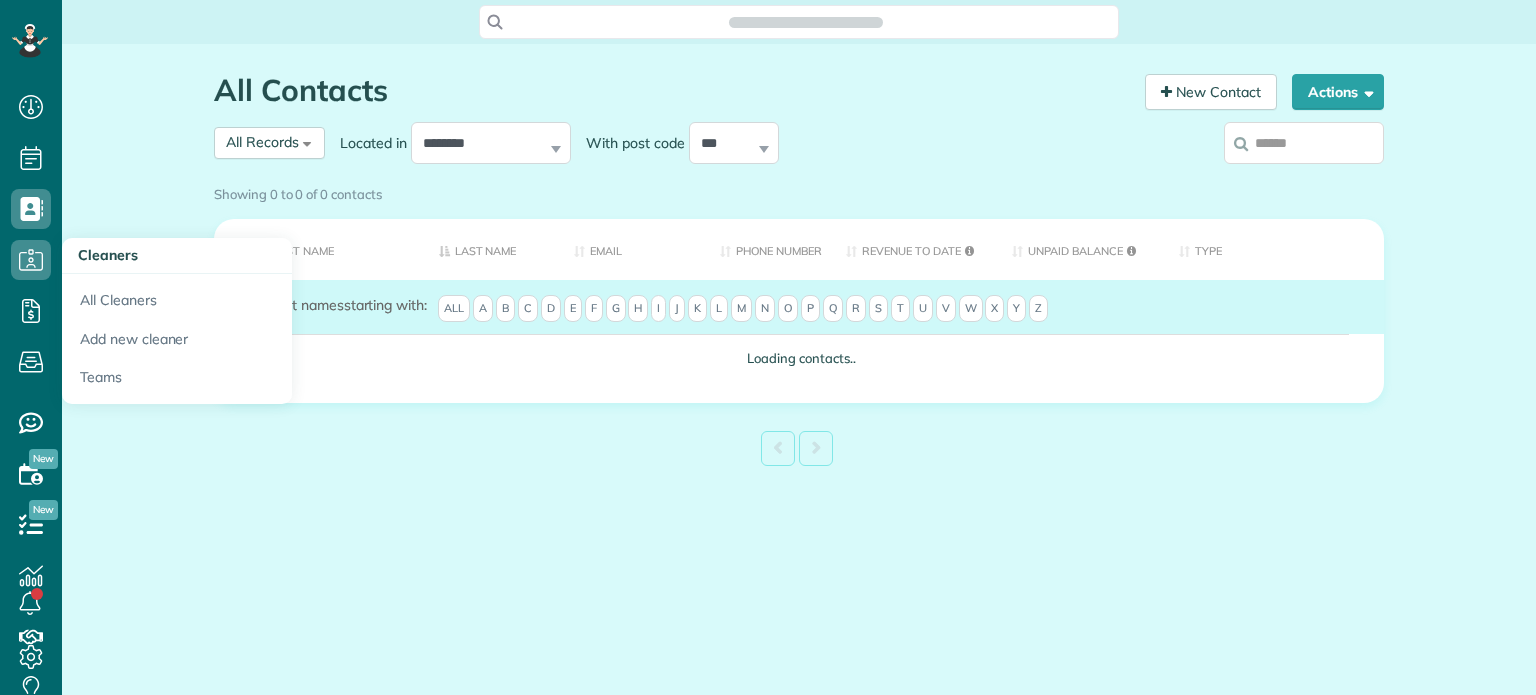 scroll, scrollTop: 0, scrollLeft: 0, axis: both 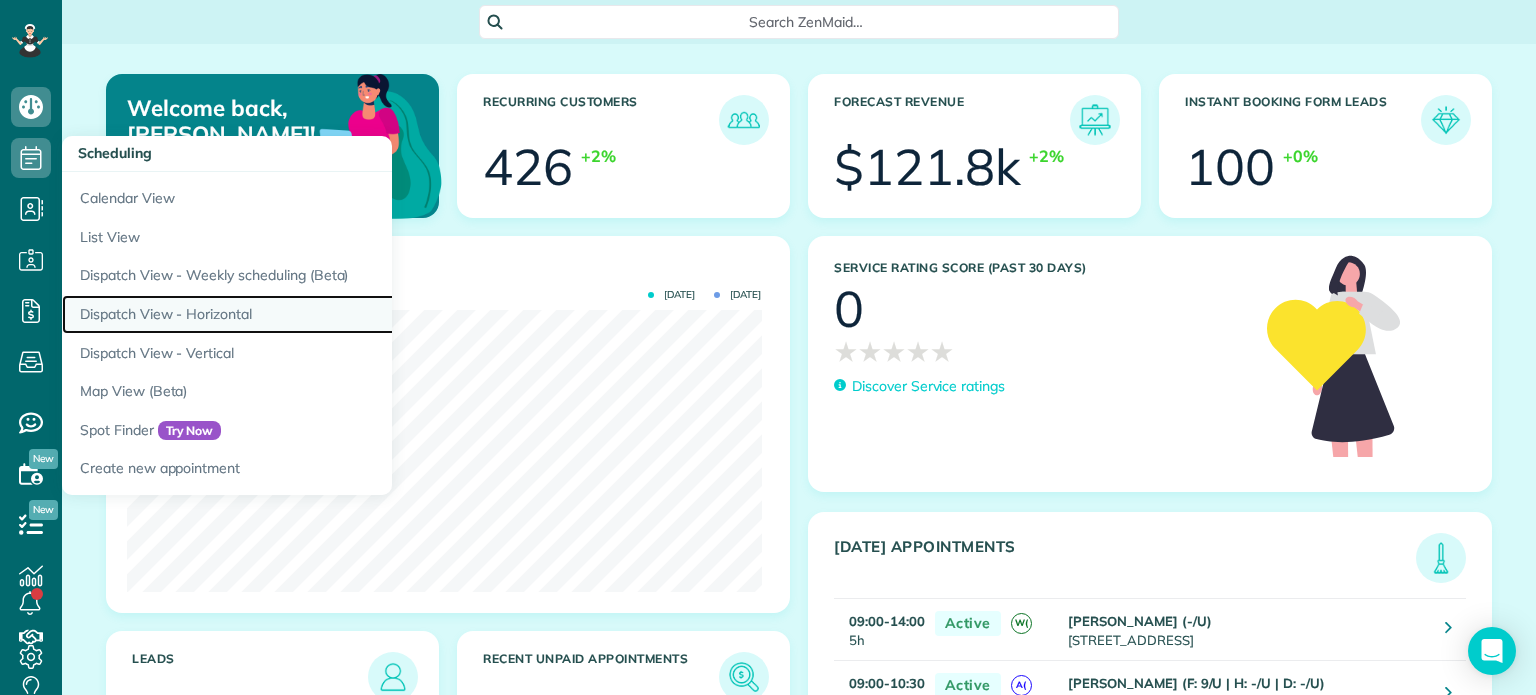 click on "Dispatch View - Horizontal" at bounding box center (312, 314) 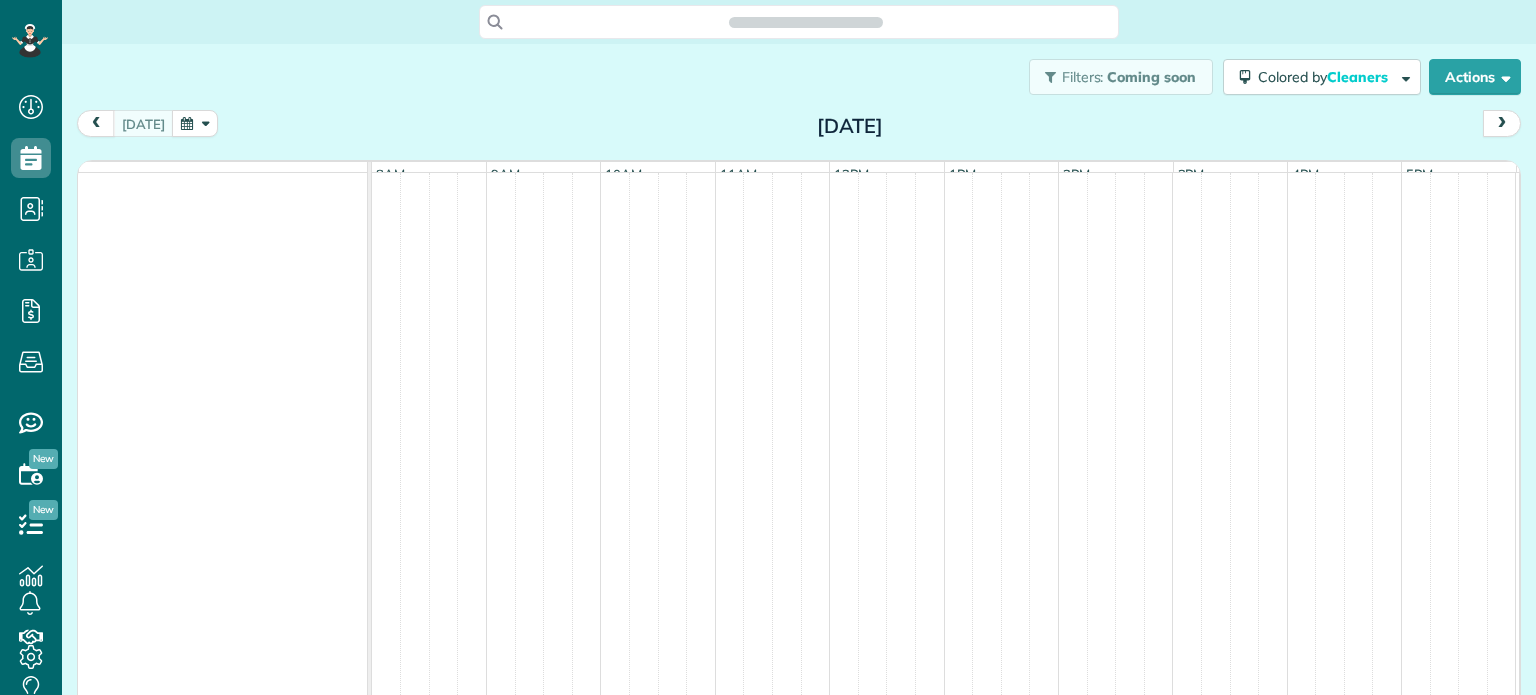 scroll, scrollTop: 0, scrollLeft: 0, axis: both 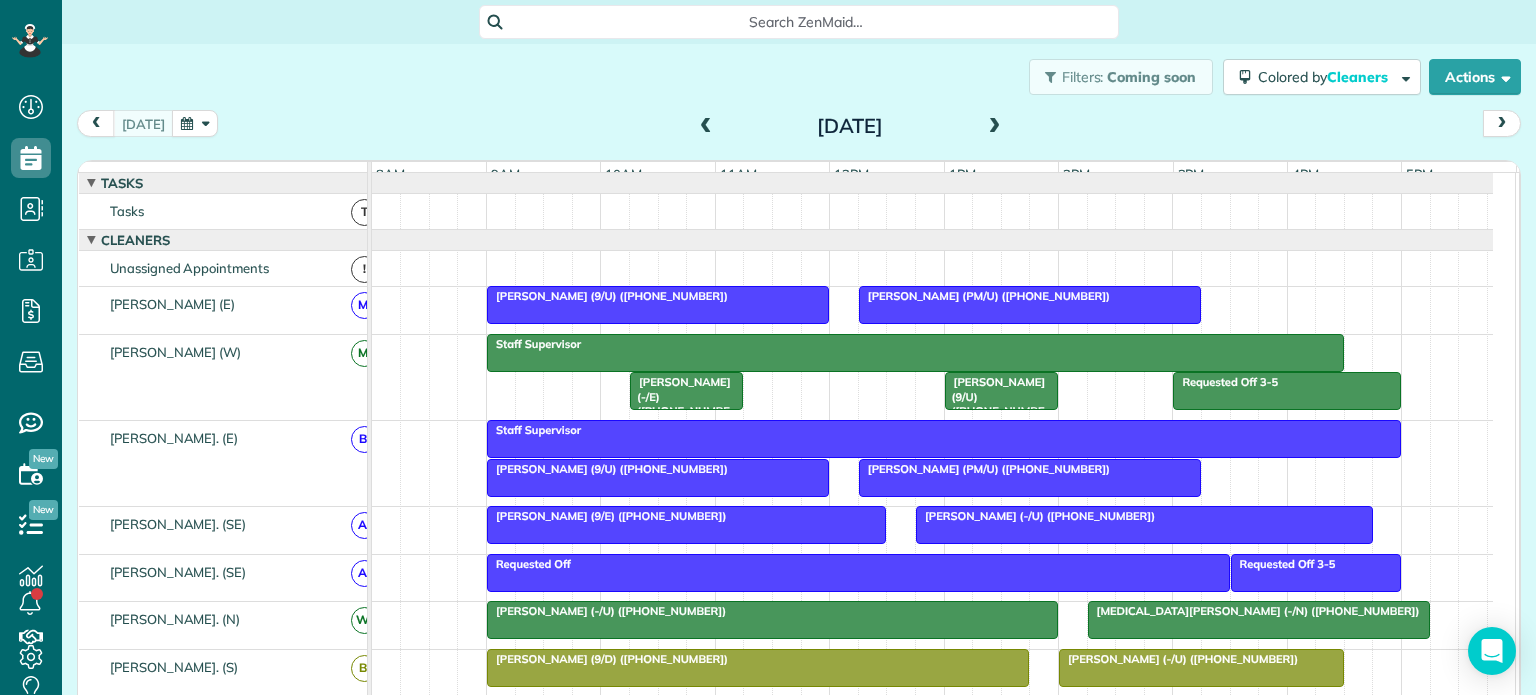 click at bounding box center (995, 127) 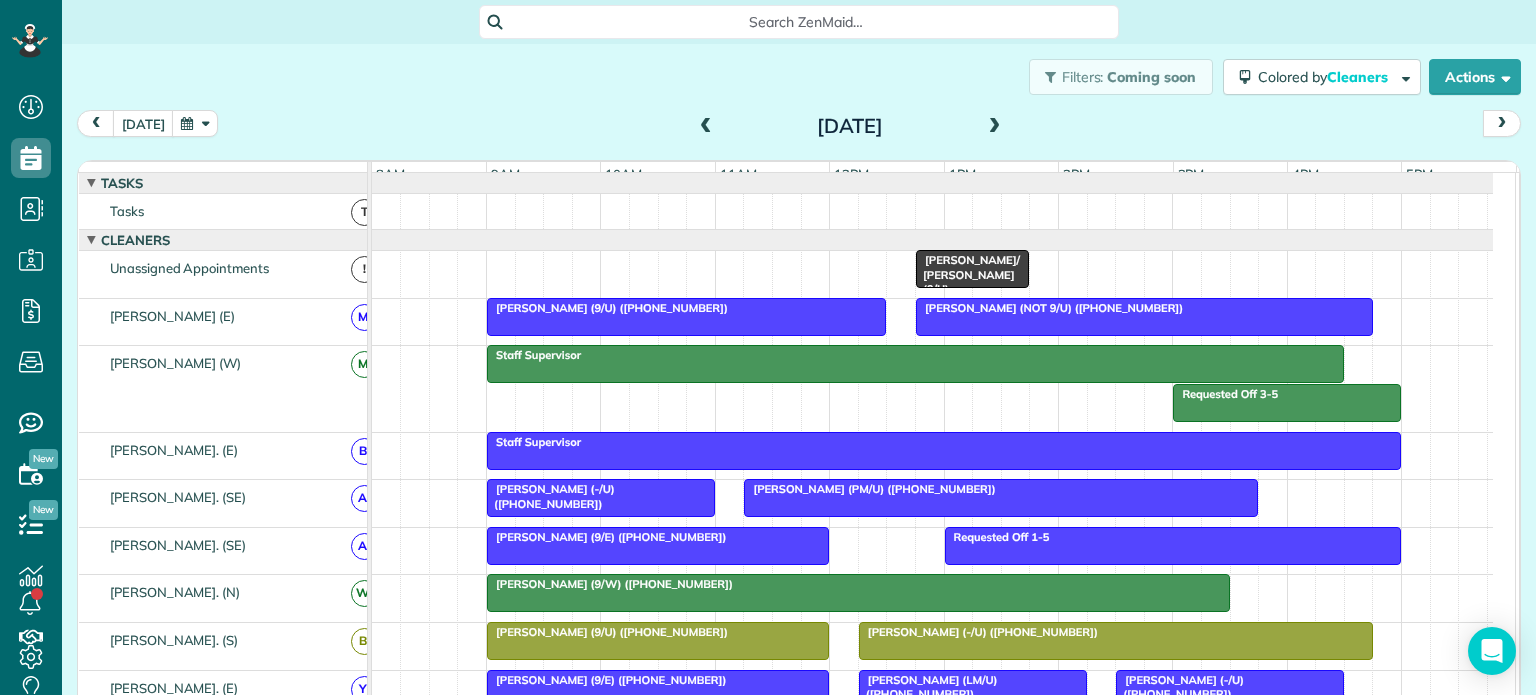 scroll, scrollTop: 87, scrollLeft: 0, axis: vertical 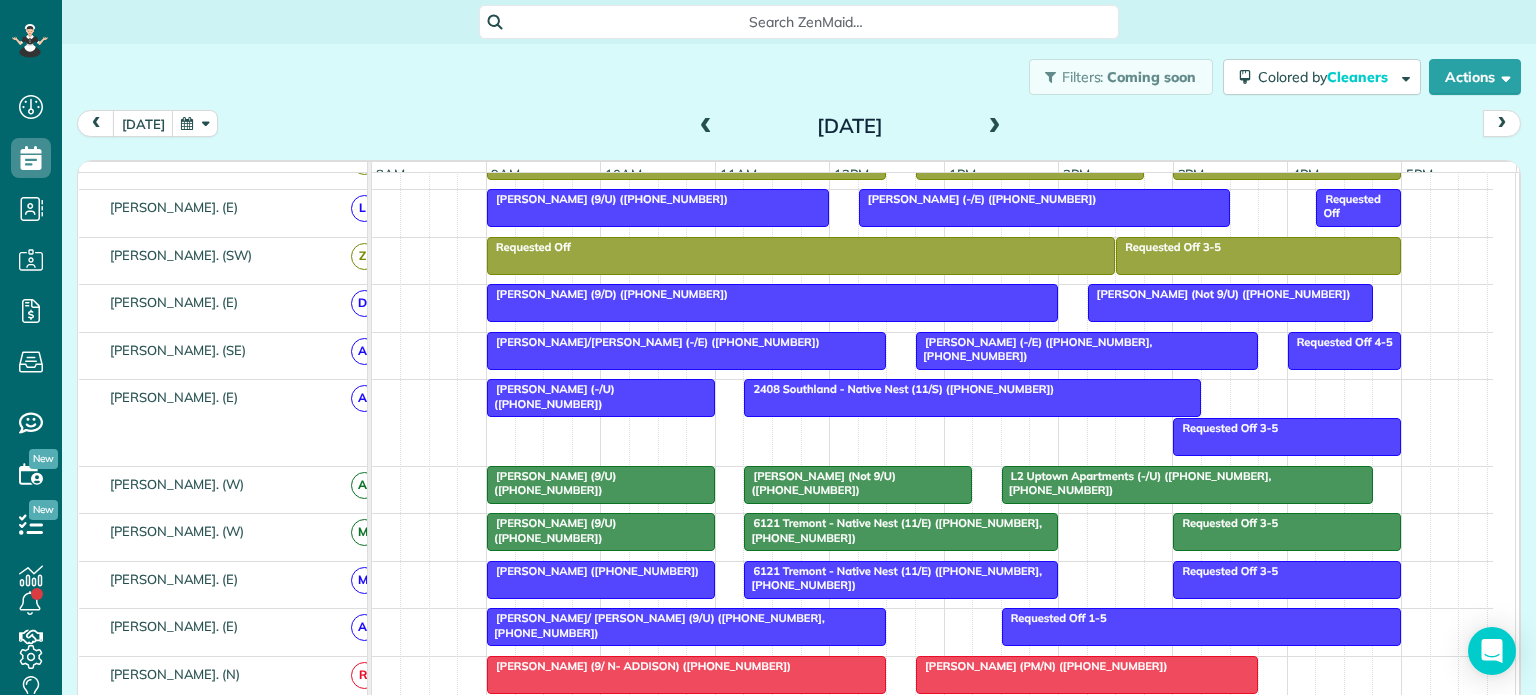 click at bounding box center [995, 127] 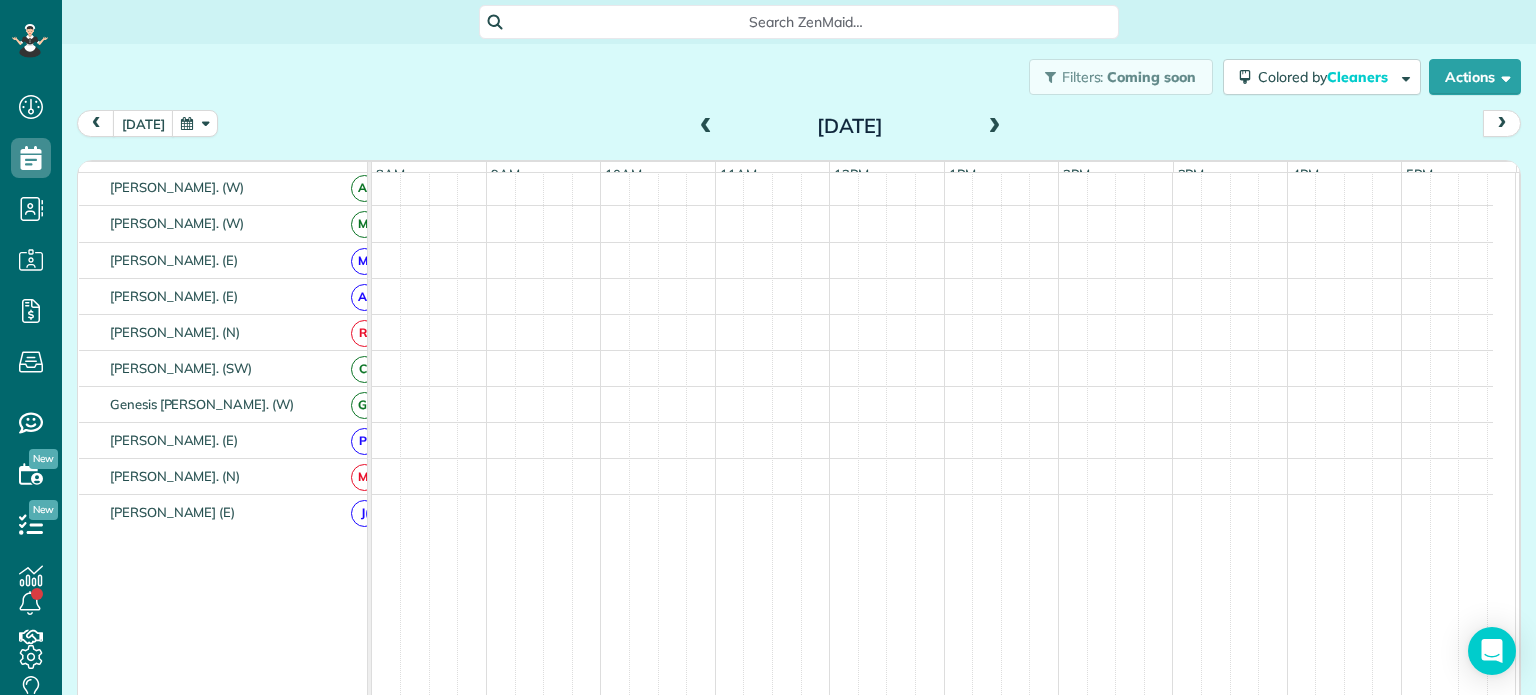scroll, scrollTop: 566, scrollLeft: 0, axis: vertical 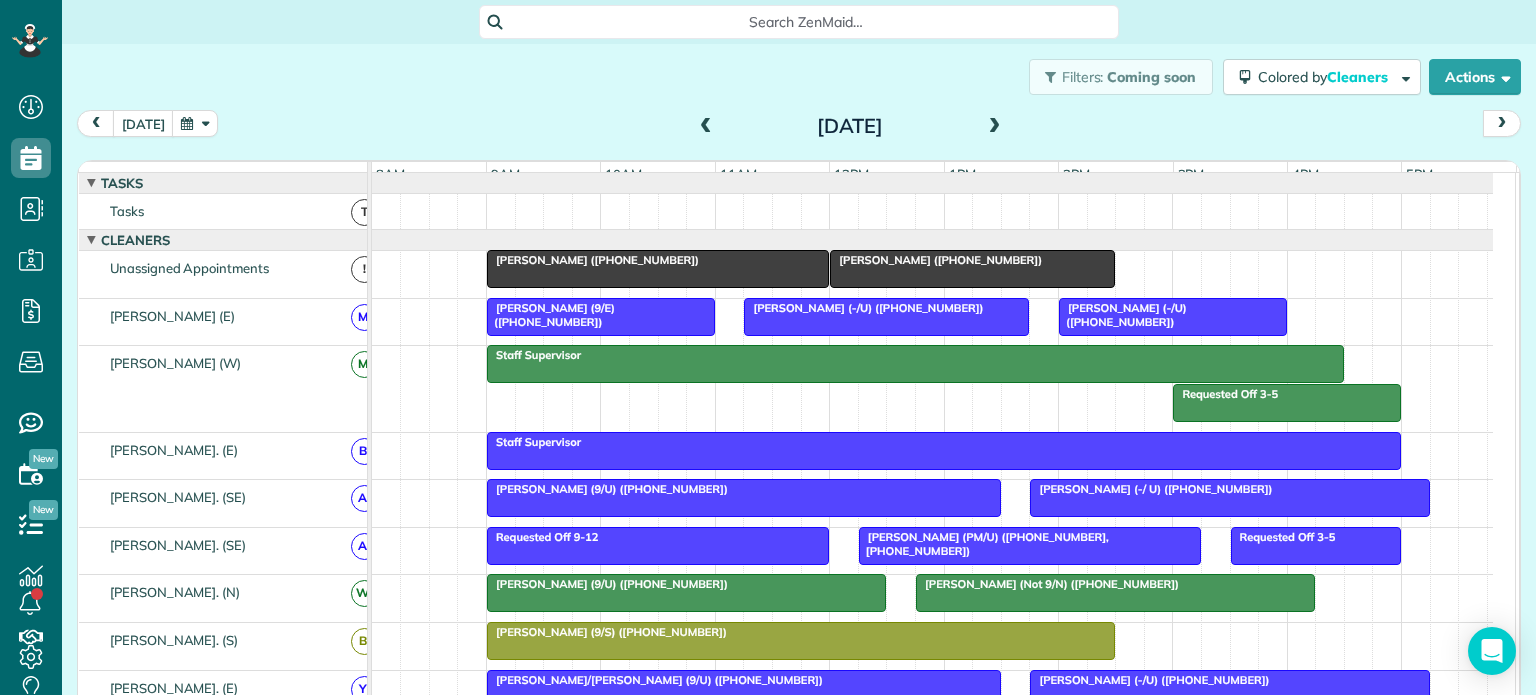 click at bounding box center [995, 127] 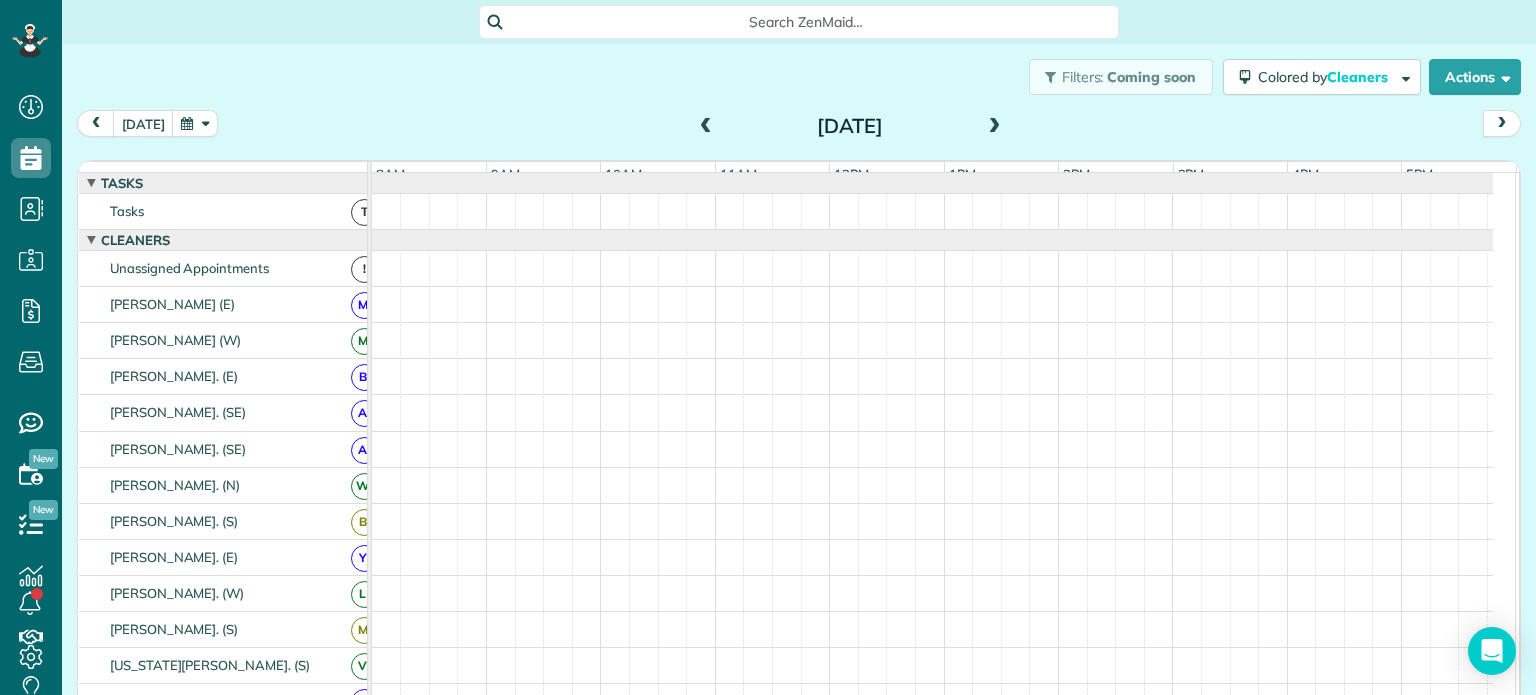 click at bounding box center (995, 127) 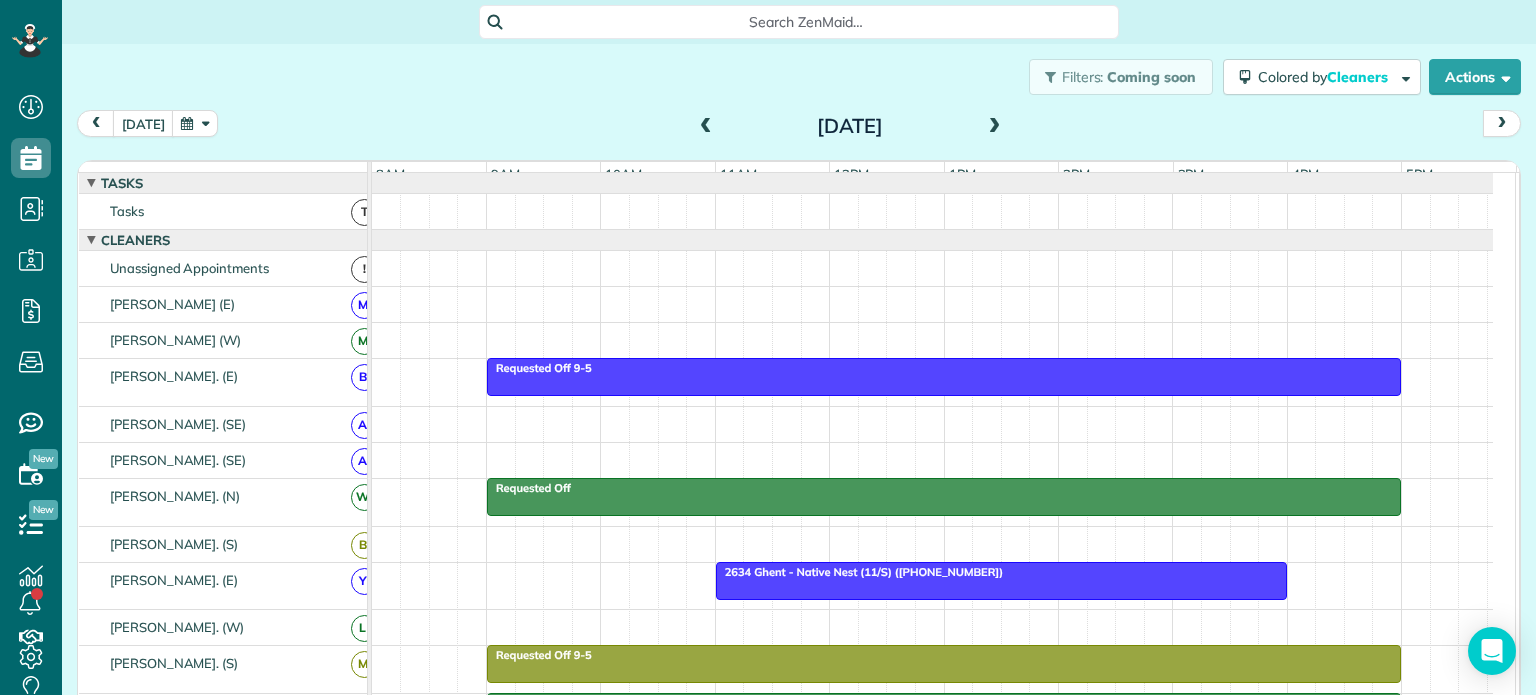 click at bounding box center (995, 127) 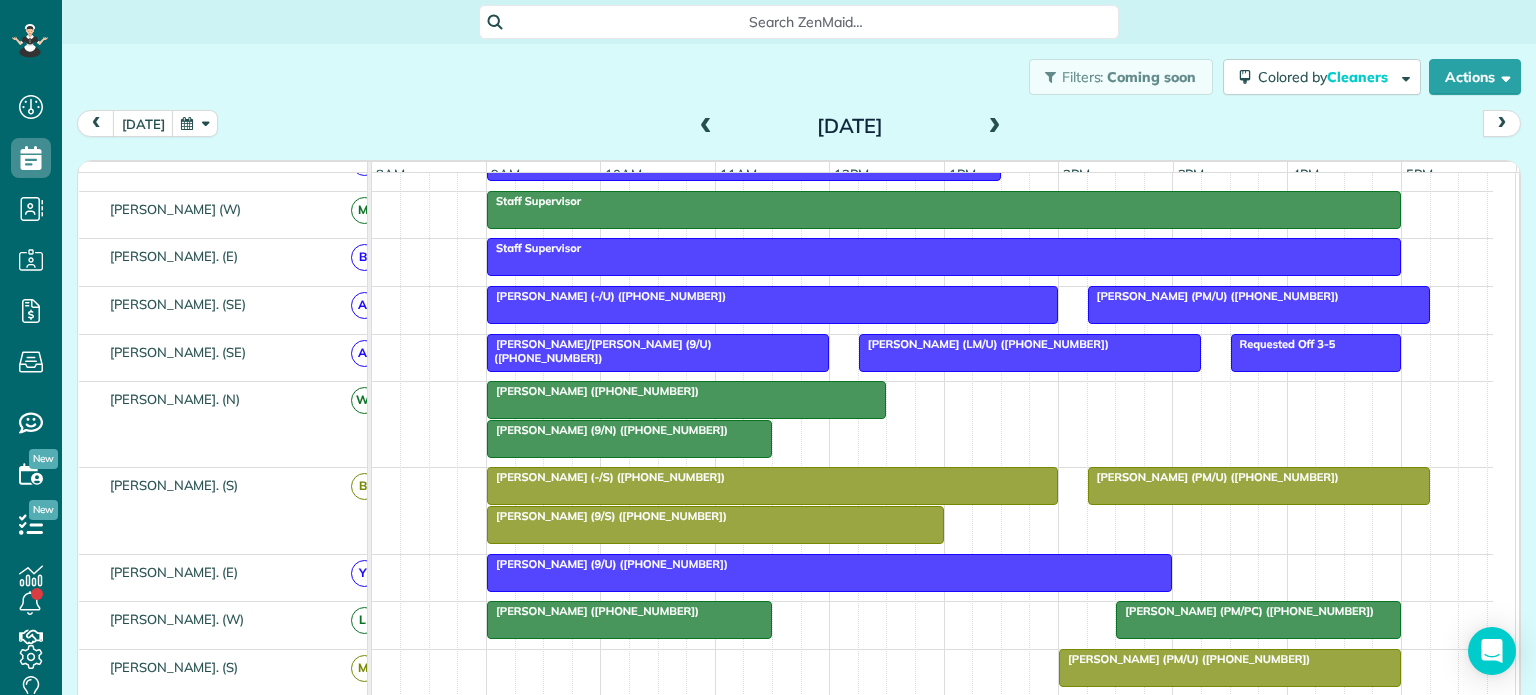 click at bounding box center (706, 127) 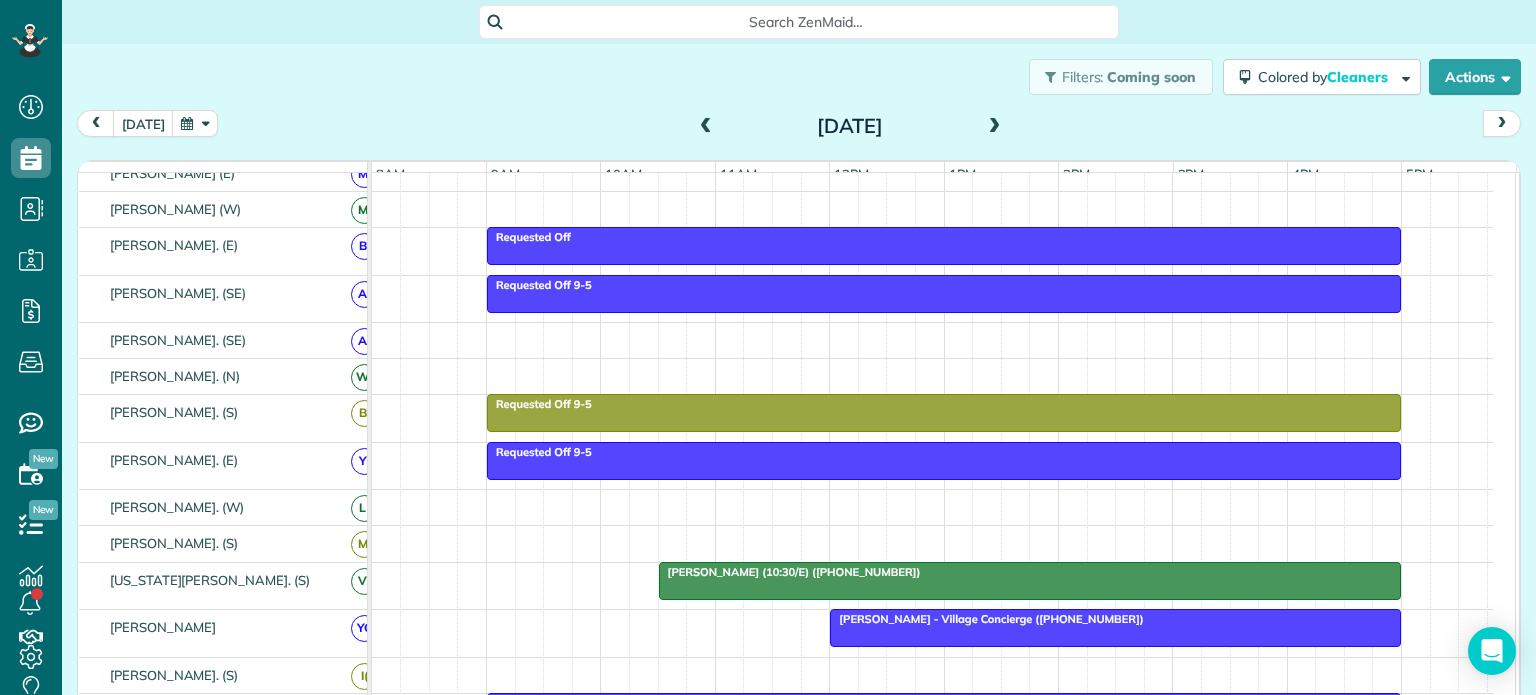 click at bounding box center [706, 127] 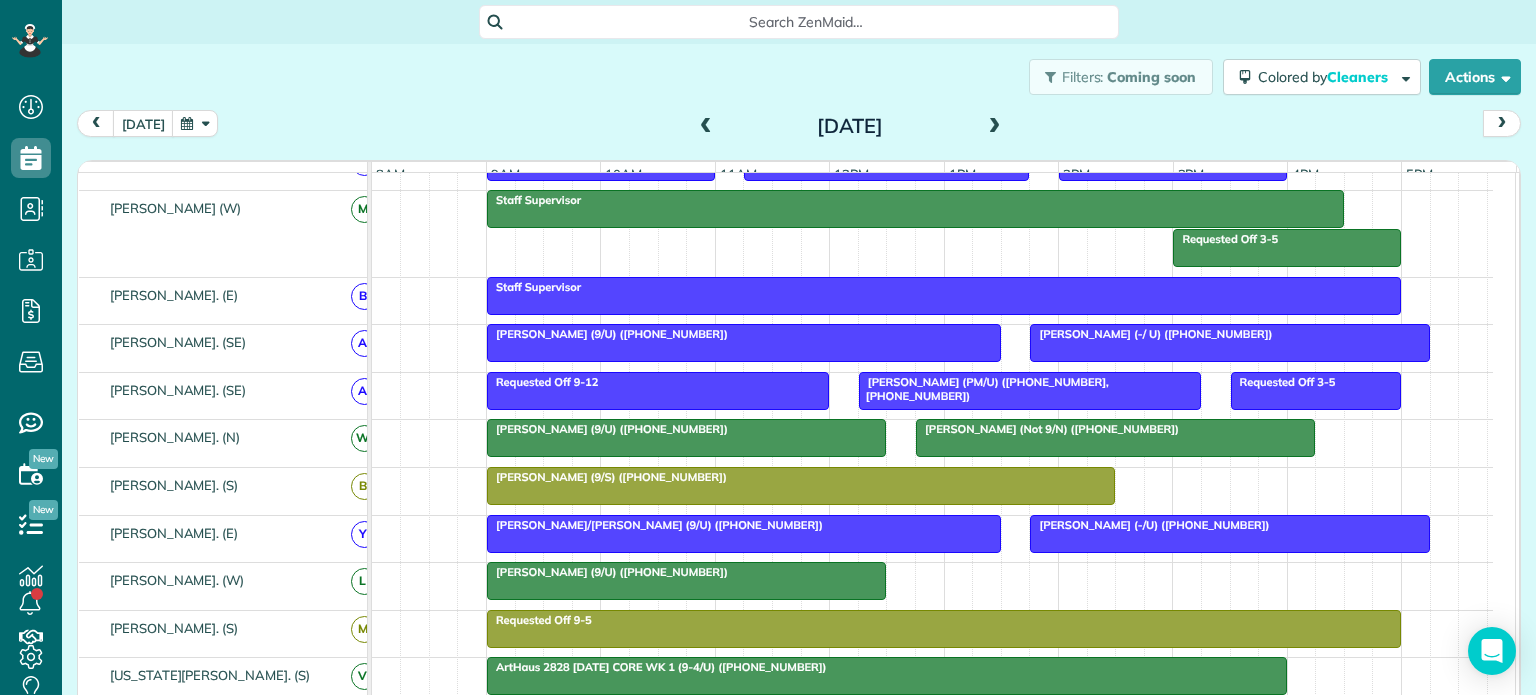 scroll, scrollTop: 207, scrollLeft: 0, axis: vertical 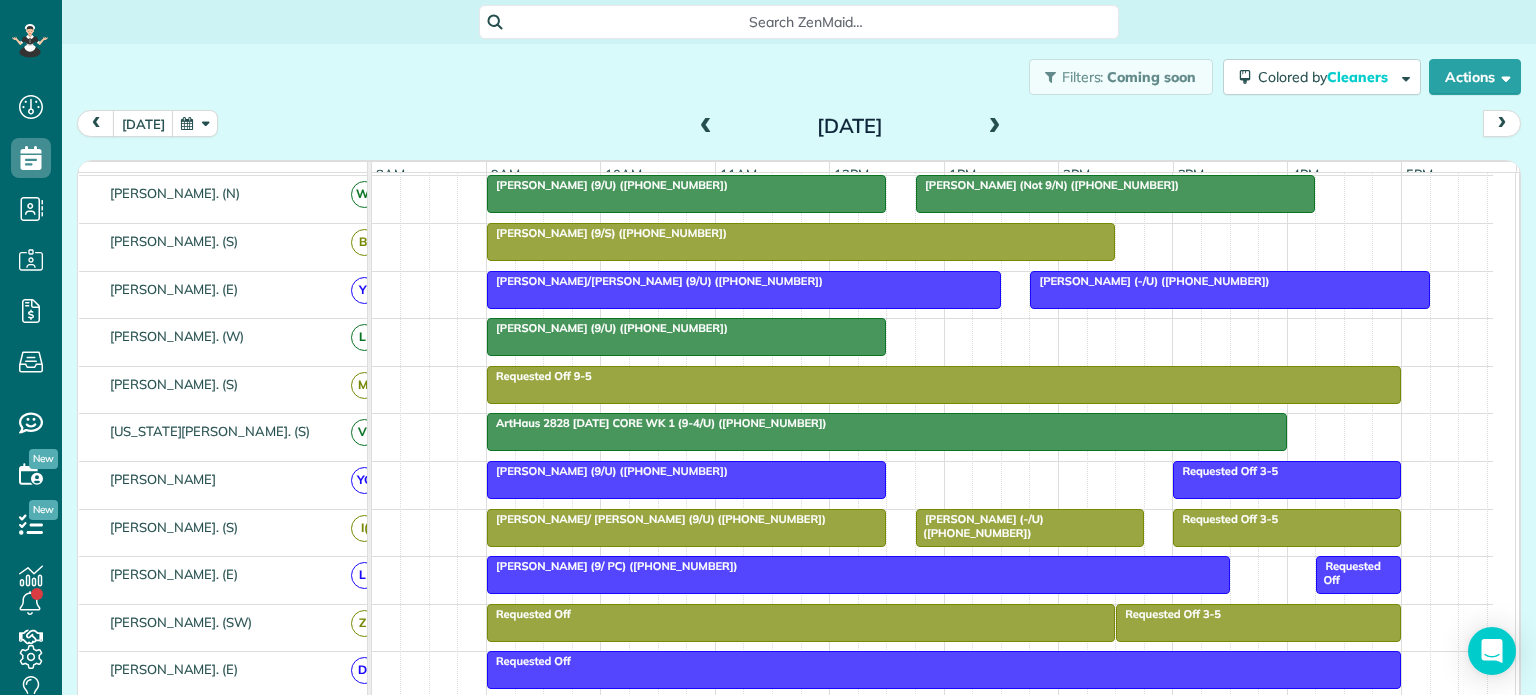click at bounding box center [686, 337] 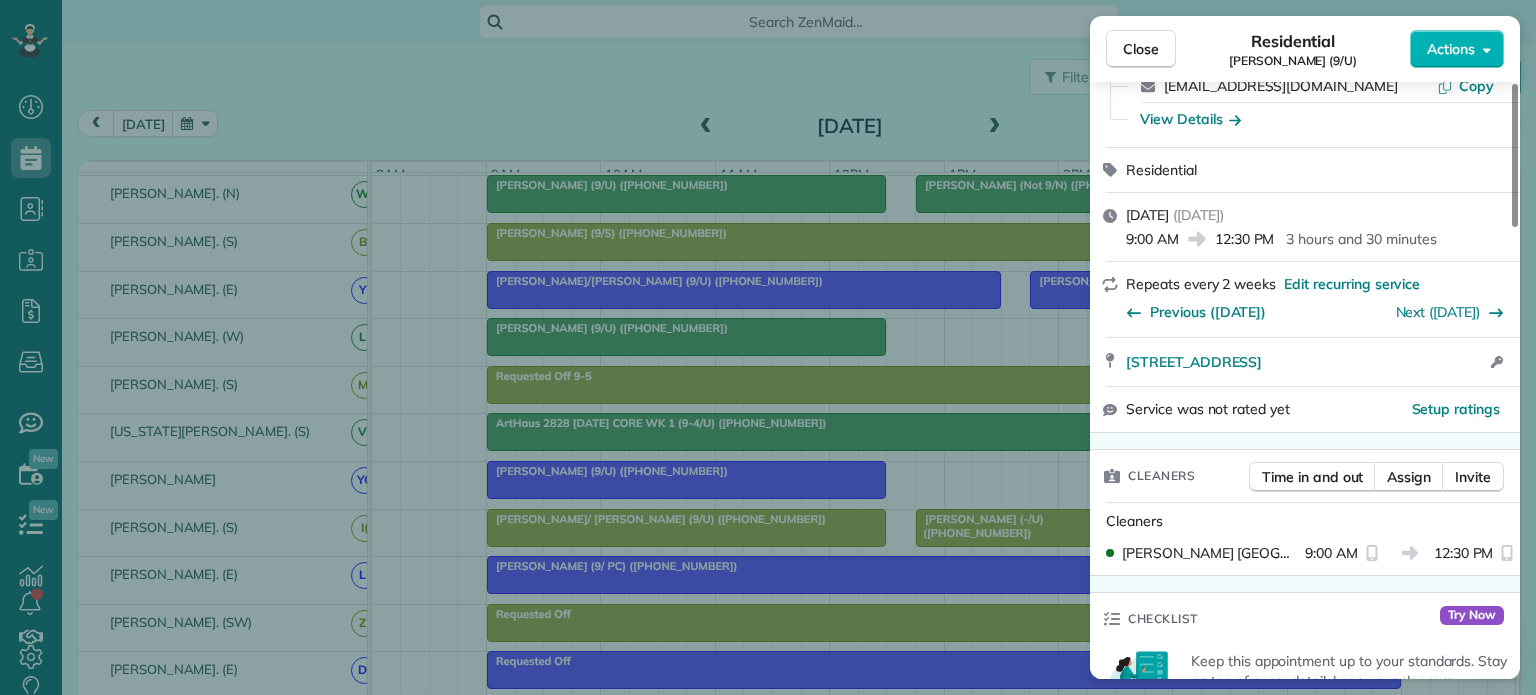 drag, startPoint x: 1513, startPoint y: 171, endPoint x: 1497, endPoint y: 218, distance: 49.648766 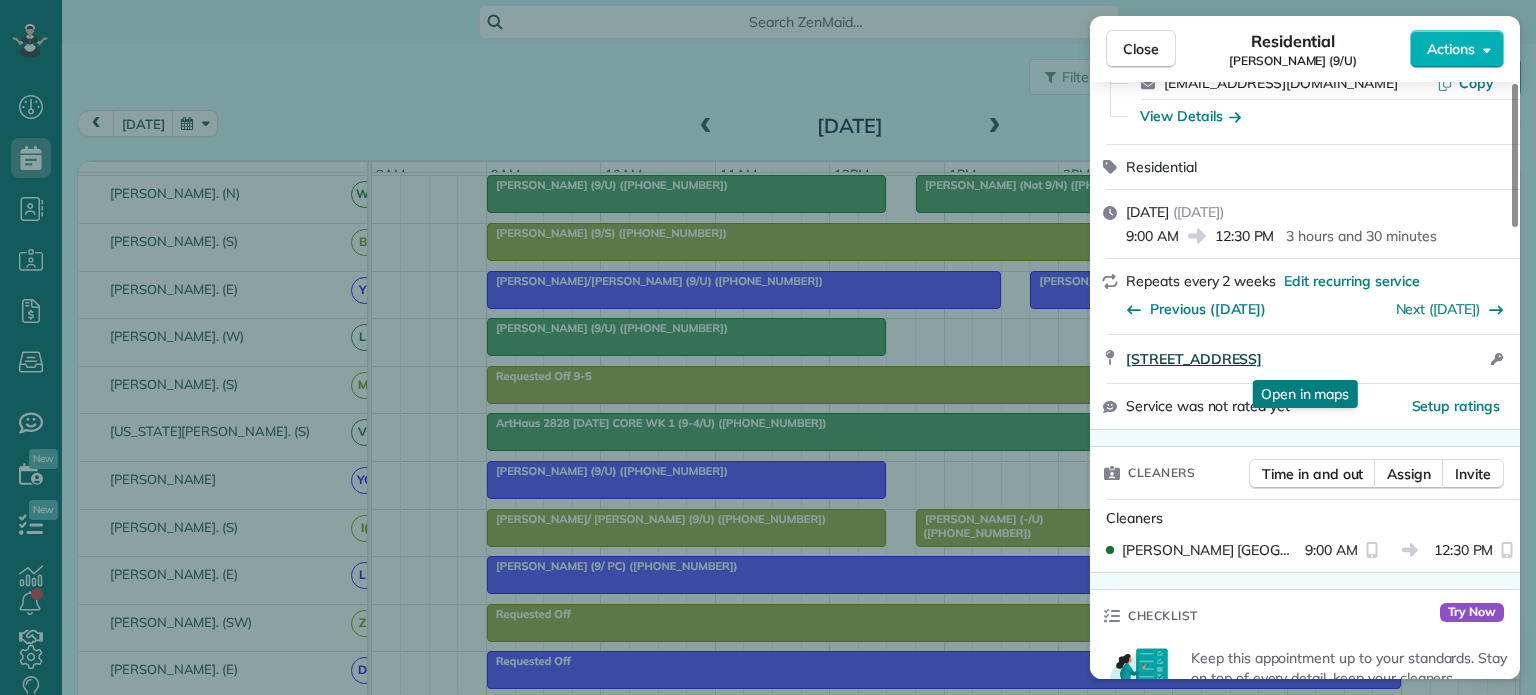 drag, startPoint x: 1121, startPoint y: 343, endPoint x: 1448, endPoint y: 363, distance: 327.61105 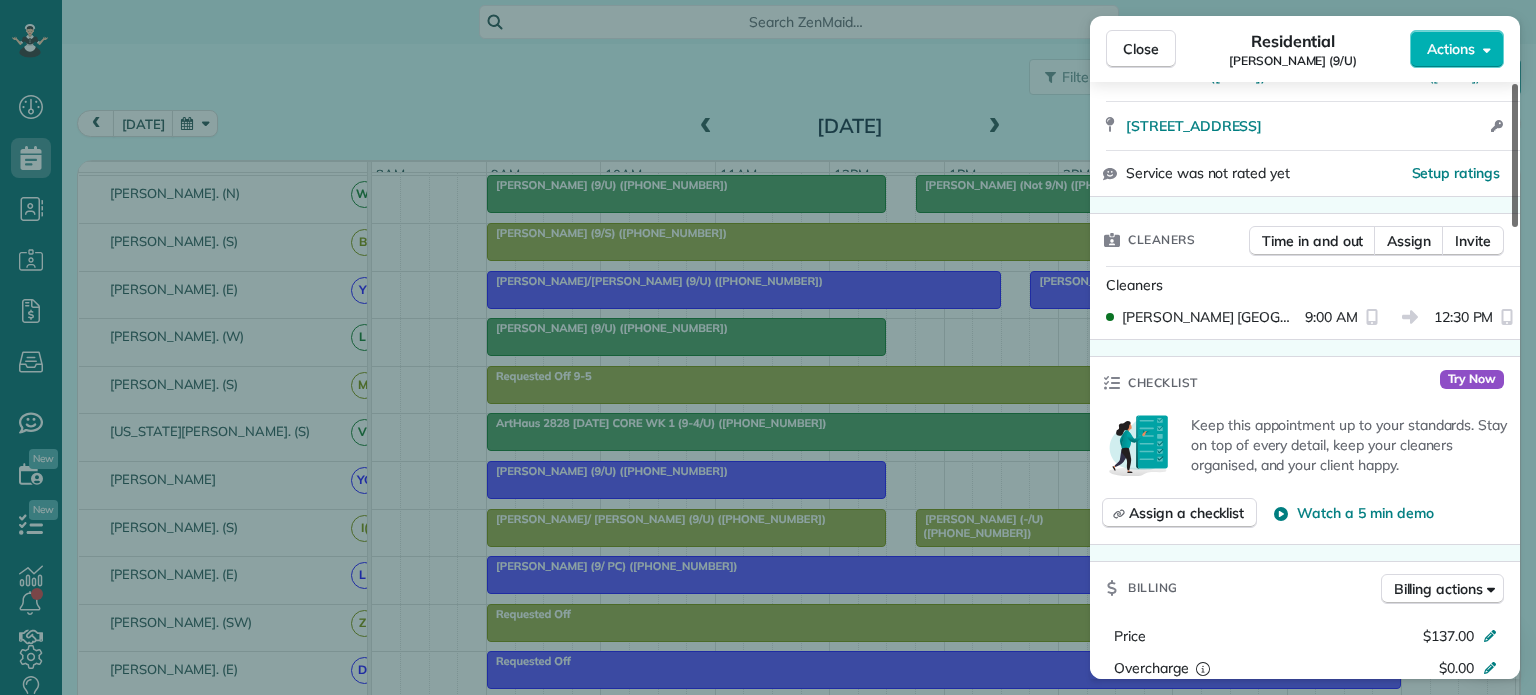 scroll, scrollTop: 448, scrollLeft: 0, axis: vertical 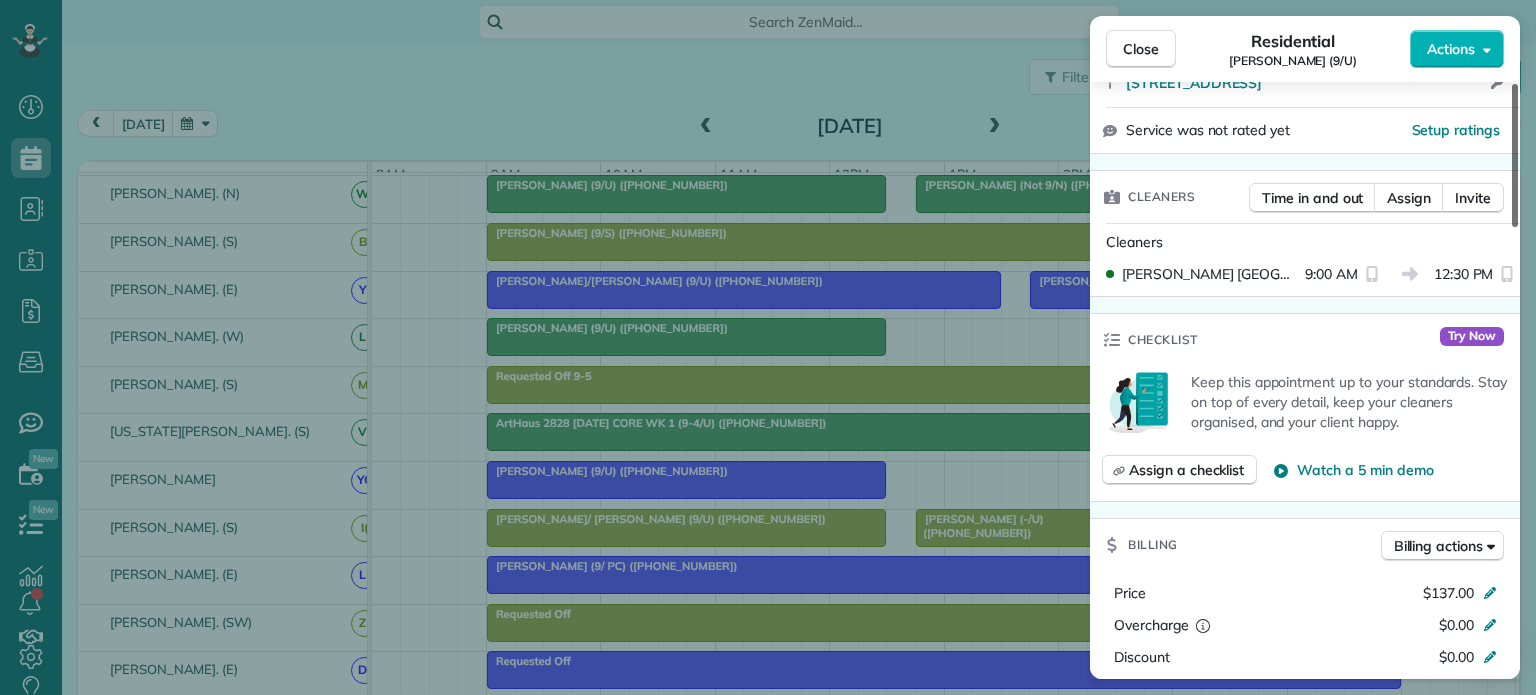 drag, startPoint x: 1512, startPoint y: 200, endPoint x: 1513, endPoint y: 267, distance: 67.00746 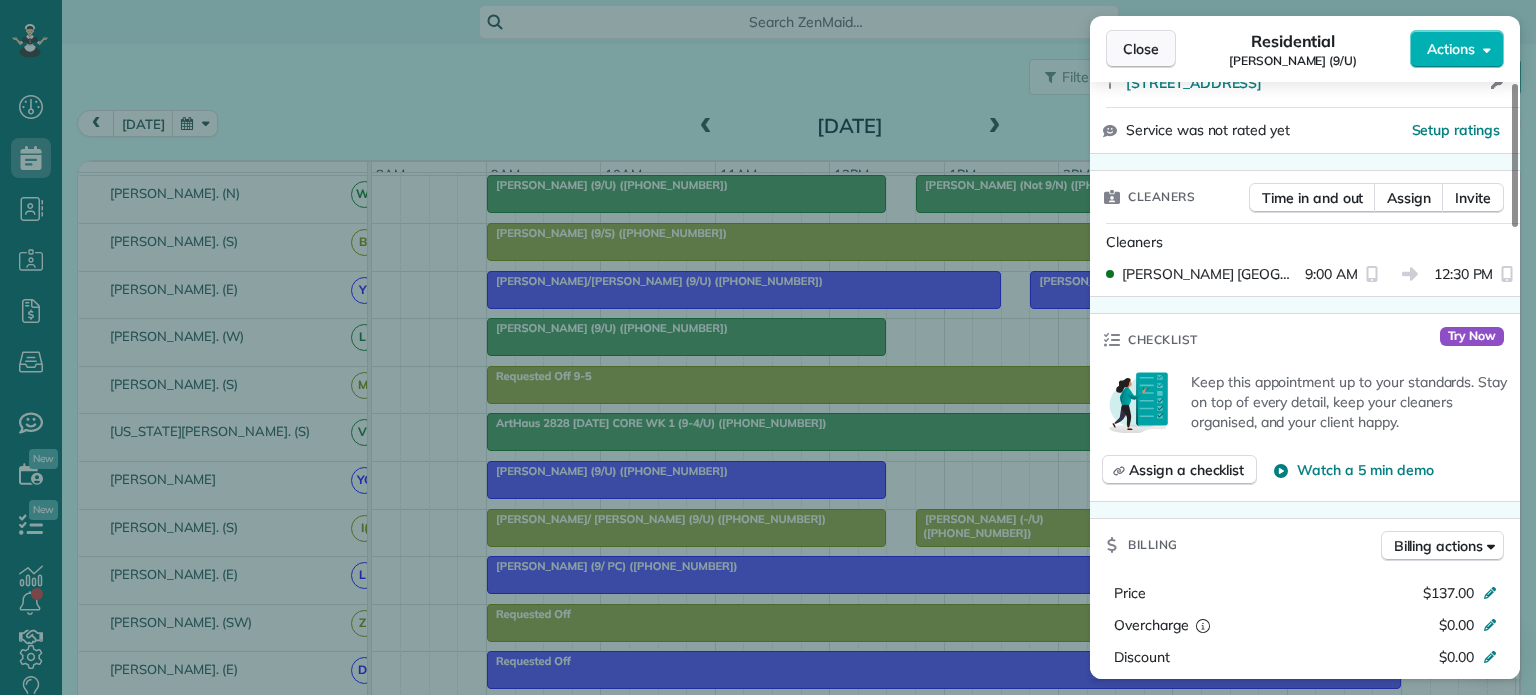 click on "Close" at bounding box center [1141, 49] 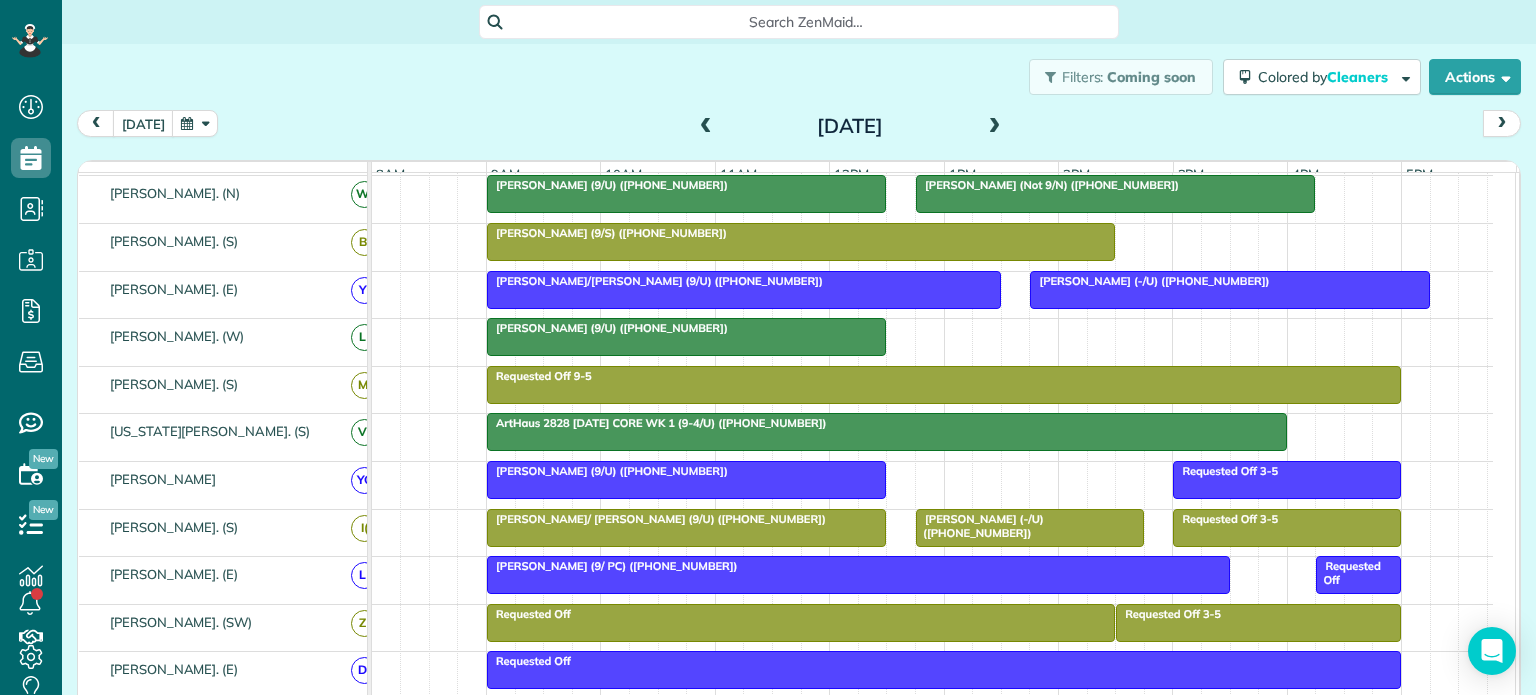 scroll, scrollTop: 493, scrollLeft: 0, axis: vertical 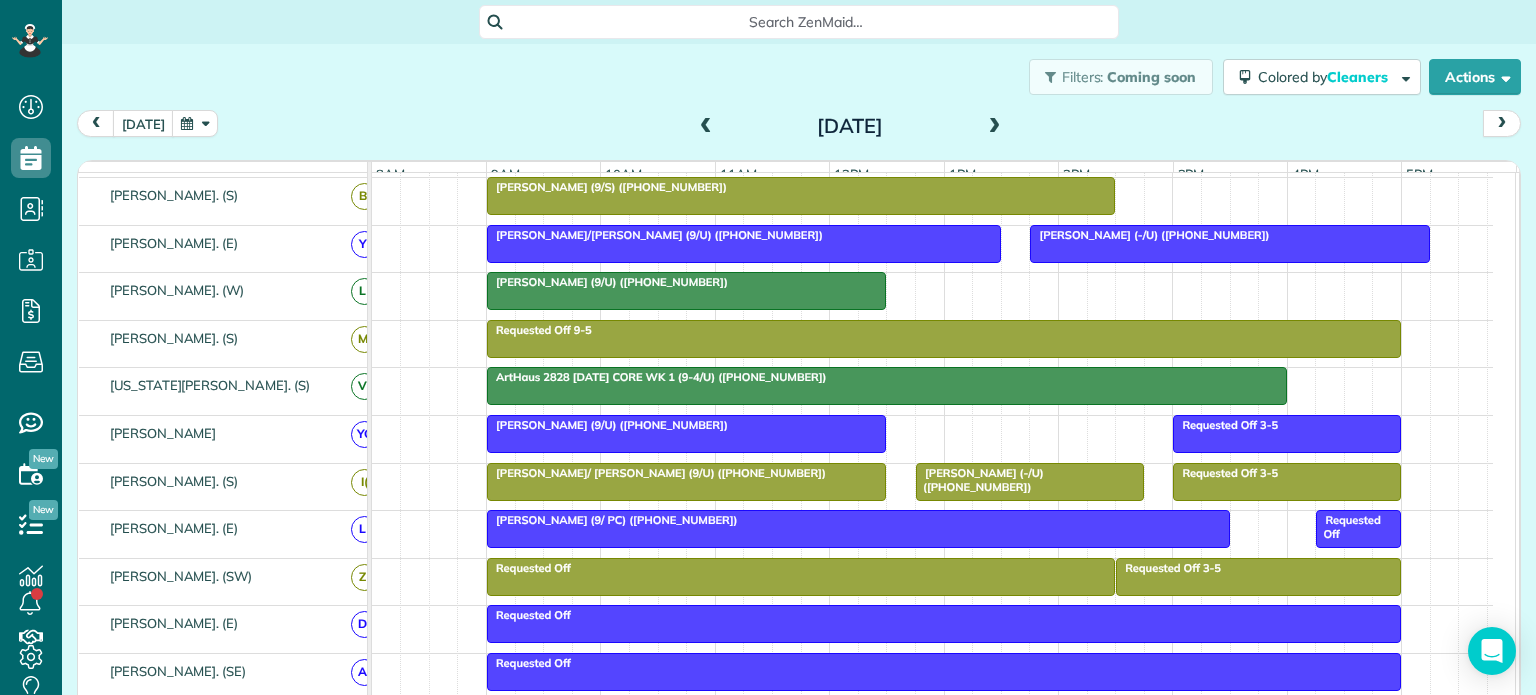 click at bounding box center [706, 127] 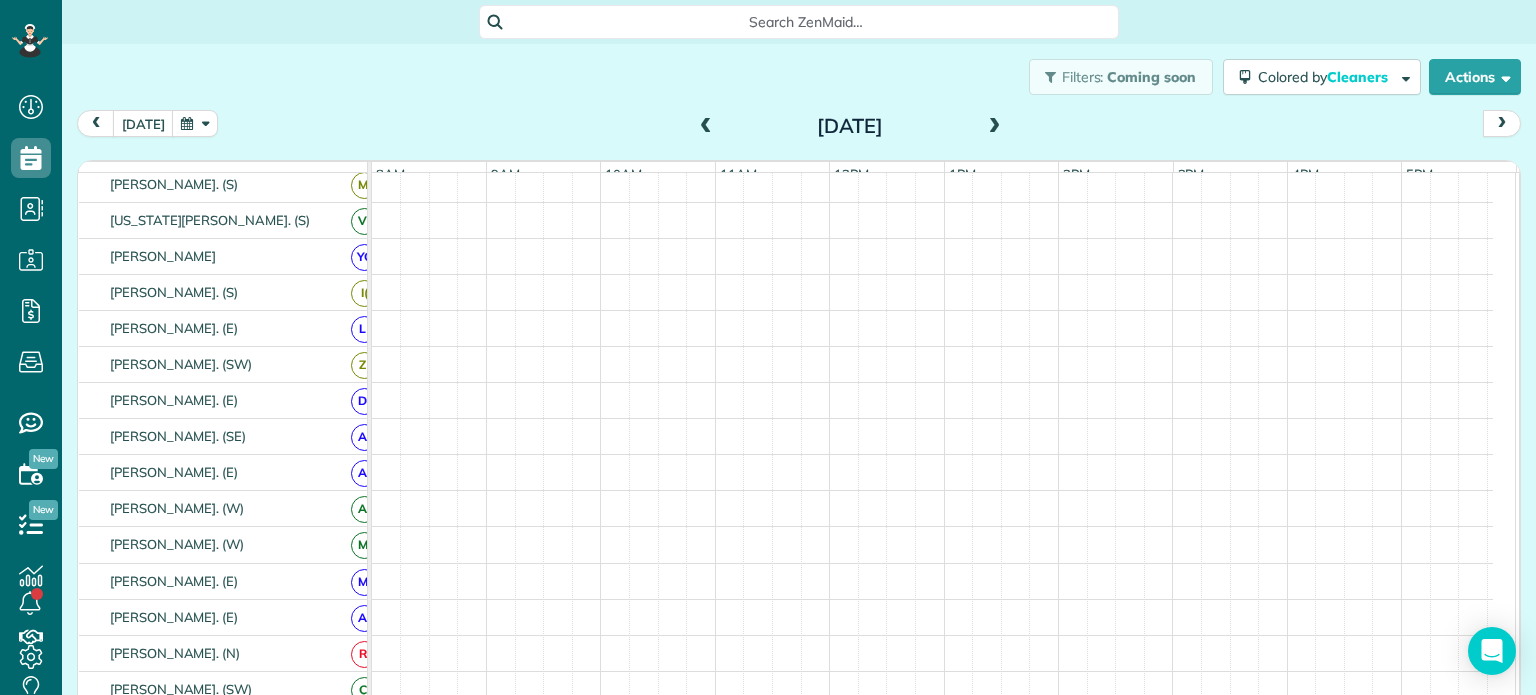 scroll, scrollTop: 326, scrollLeft: 0, axis: vertical 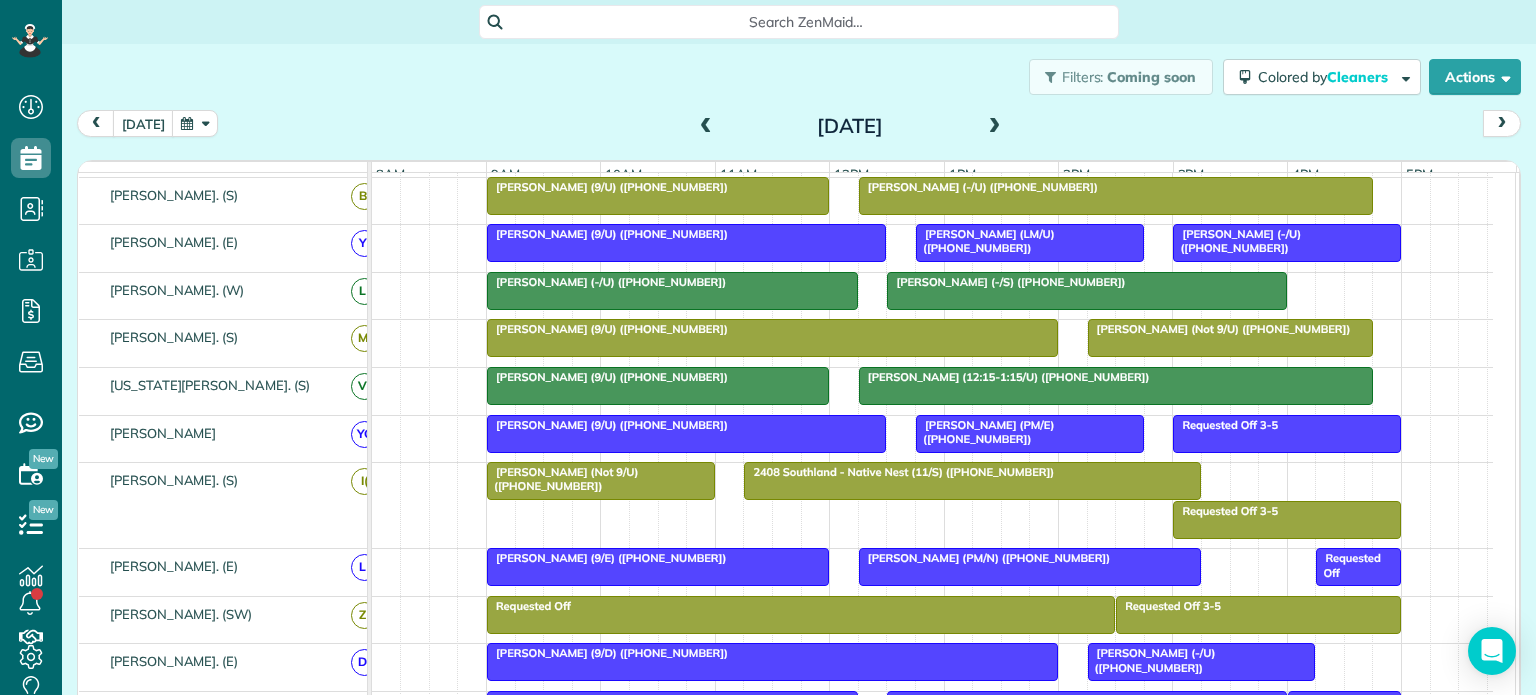 click at bounding box center (706, 127) 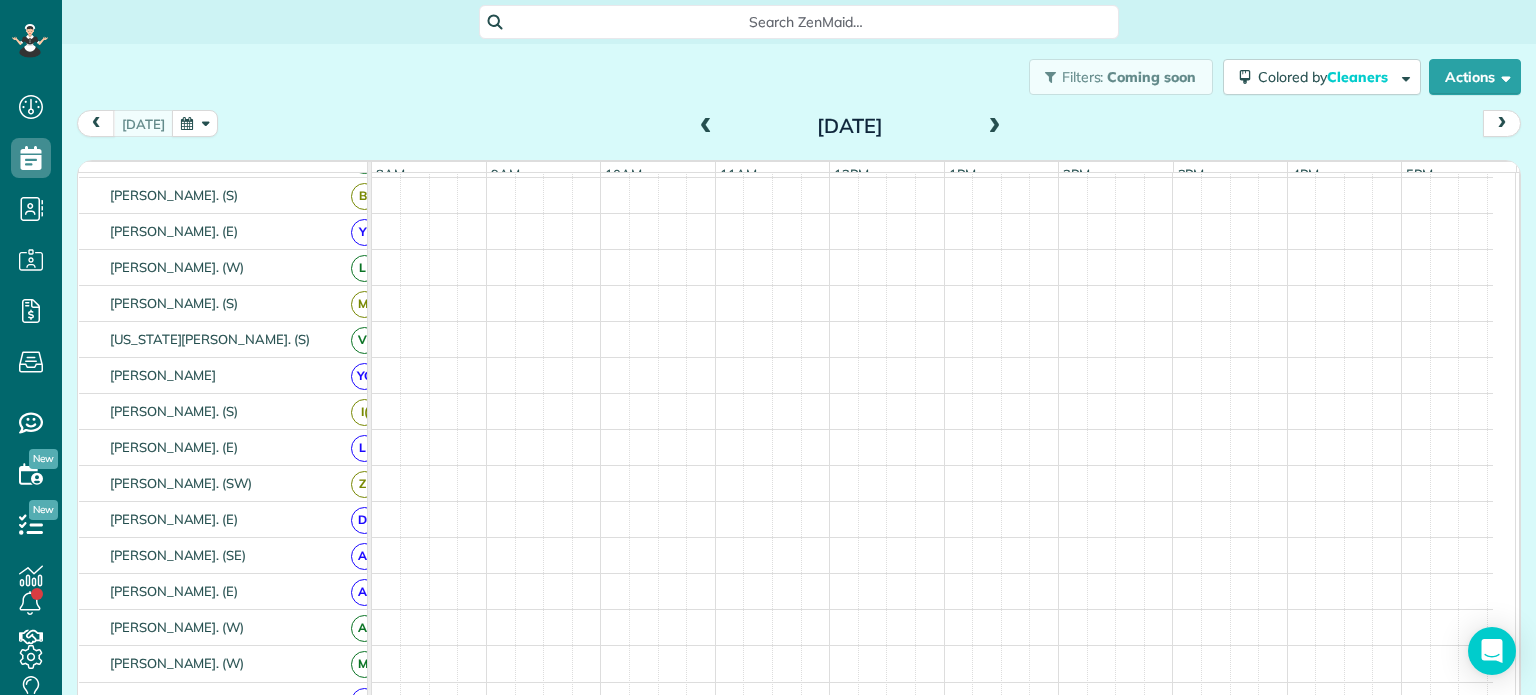 scroll, scrollTop: 472, scrollLeft: 0, axis: vertical 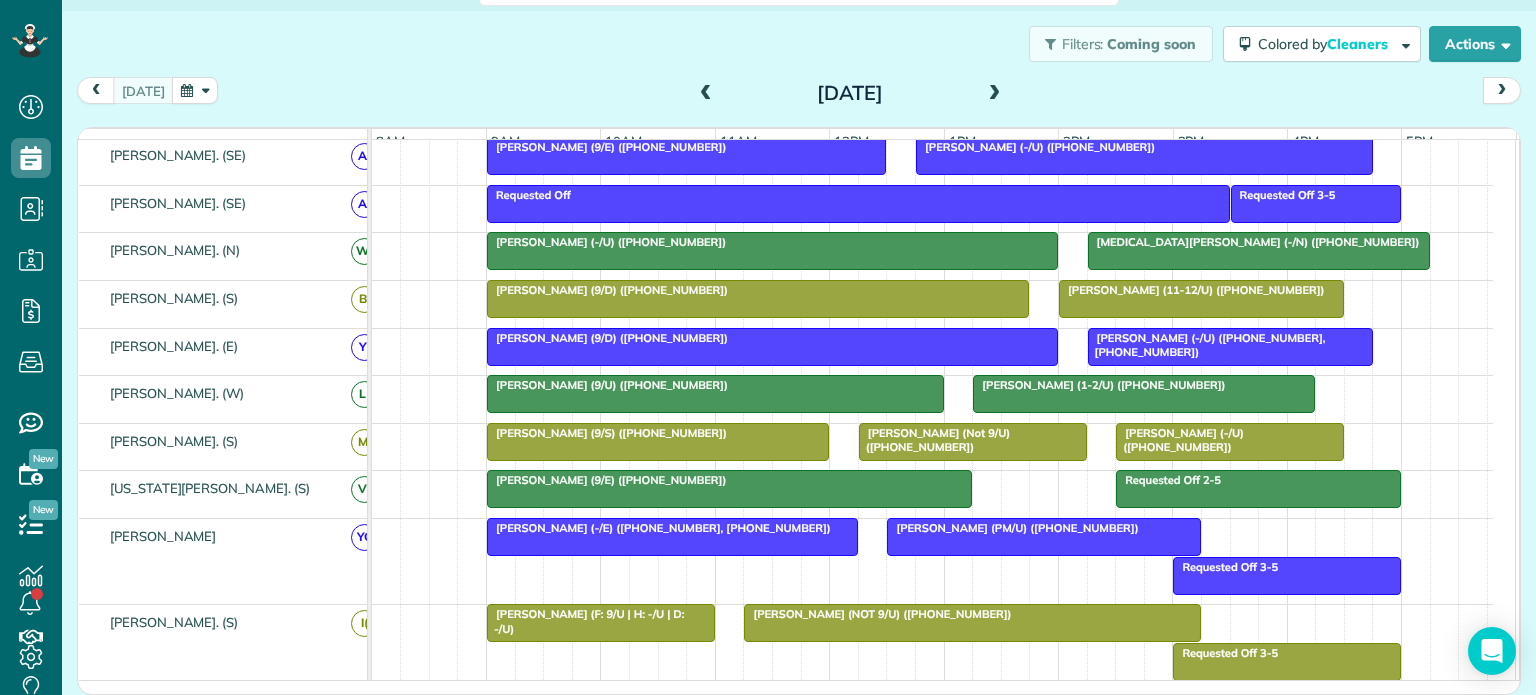 click on "Samantha Green (9/D) (+18088538939)" at bounding box center (607, 290) 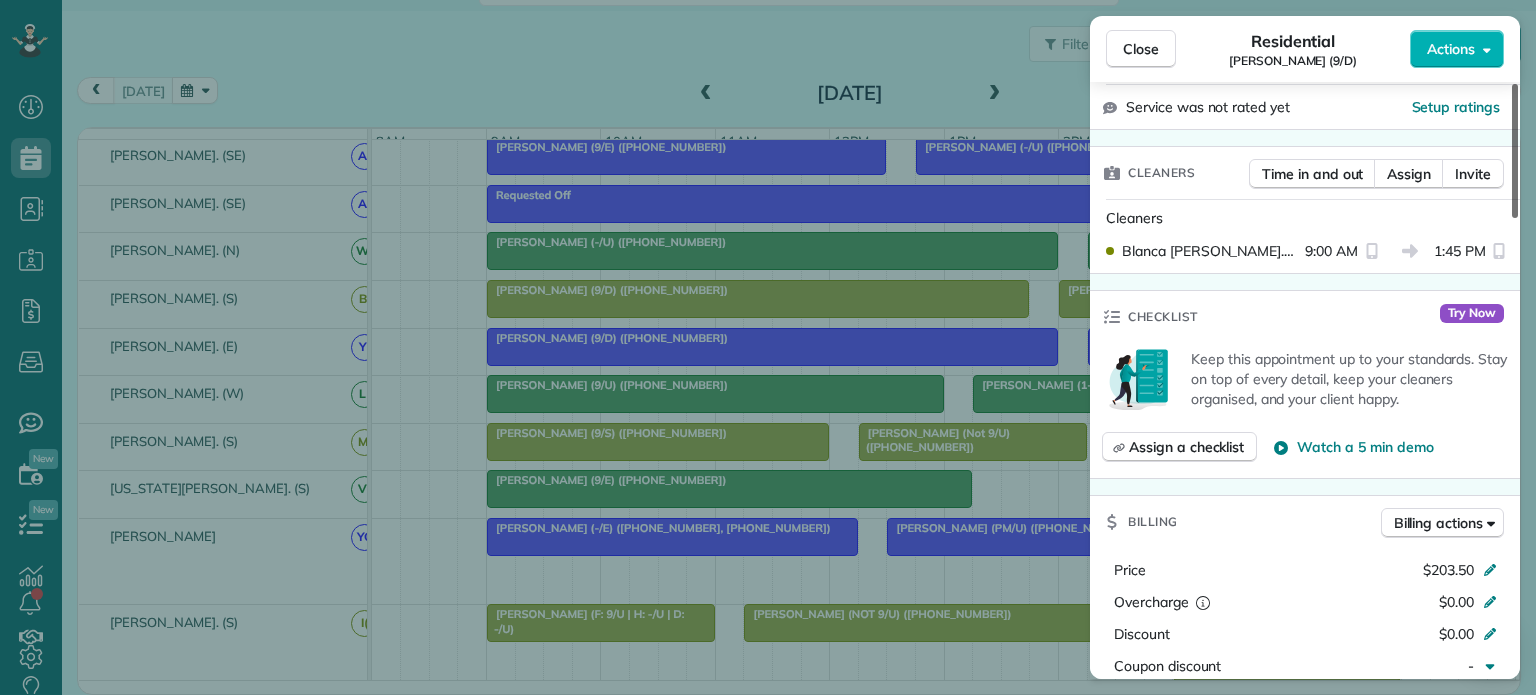 scroll, scrollTop: 380, scrollLeft: 0, axis: vertical 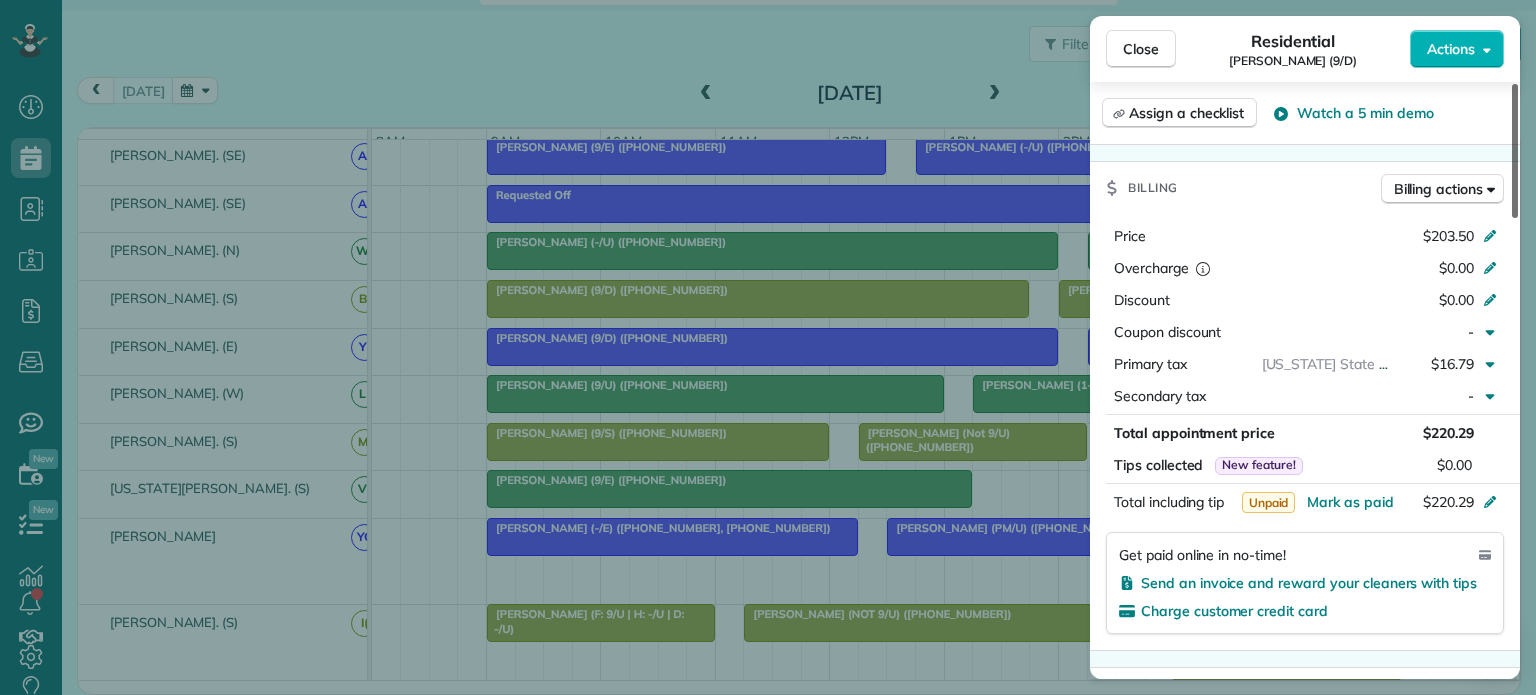 drag, startPoint x: 1516, startPoint y: 142, endPoint x: 1480, endPoint y: 318, distance: 179.64409 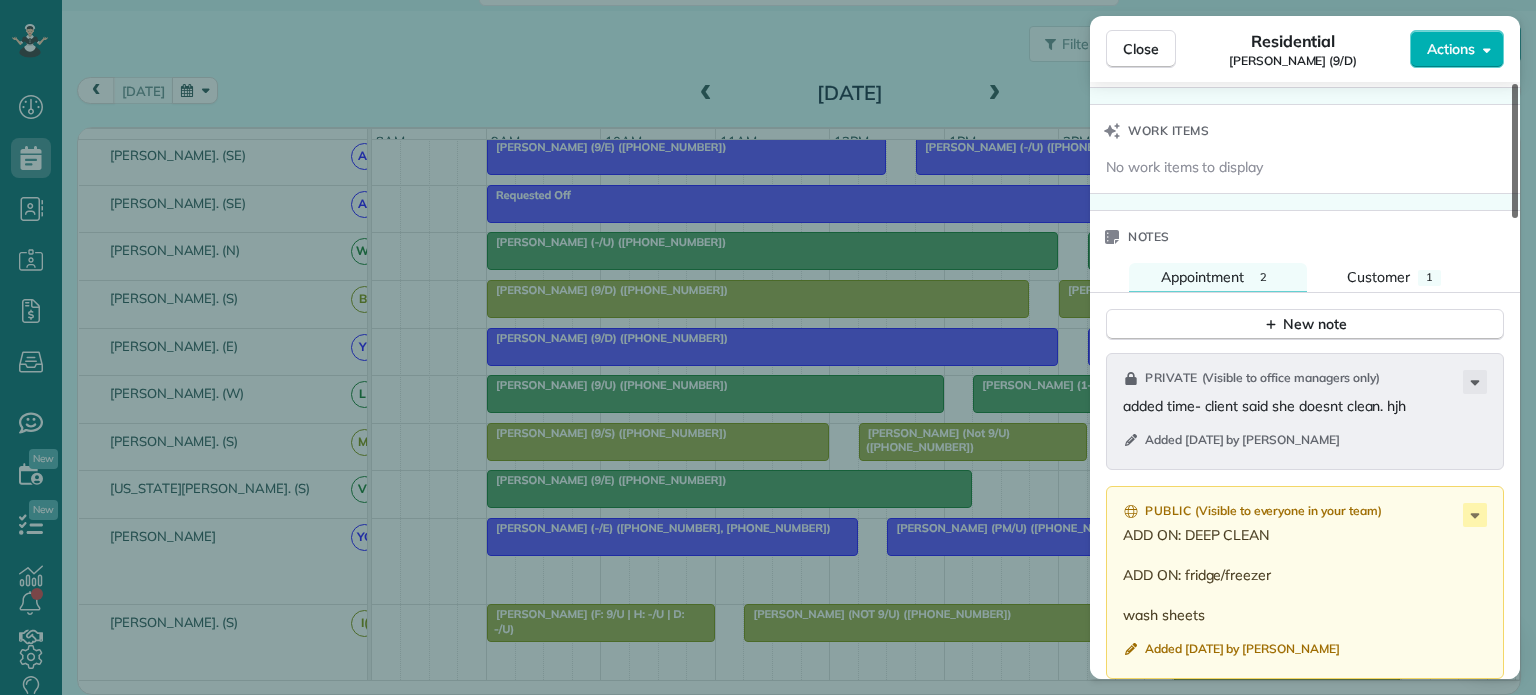 scroll, scrollTop: 1525, scrollLeft: 0, axis: vertical 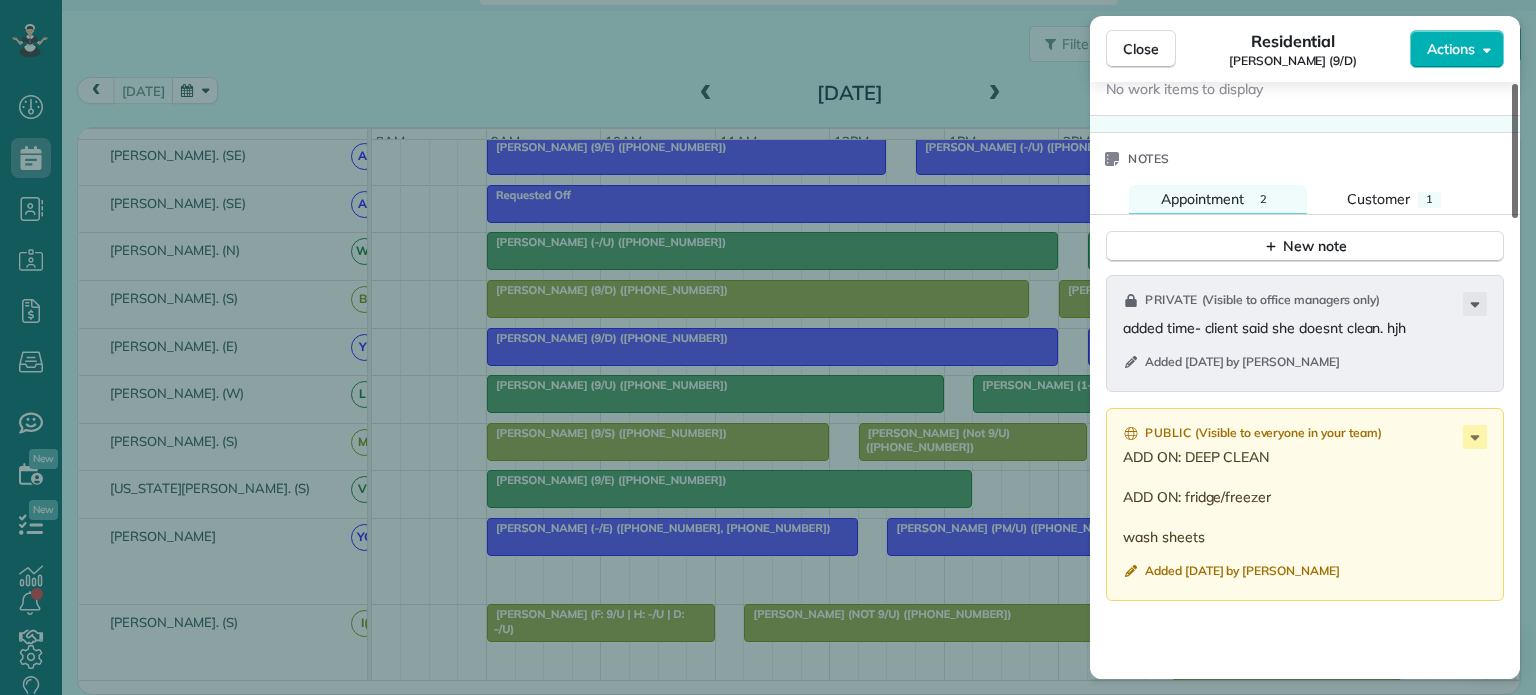 drag, startPoint x: 1515, startPoint y: 330, endPoint x: 1512, endPoint y: 497, distance: 167.02695 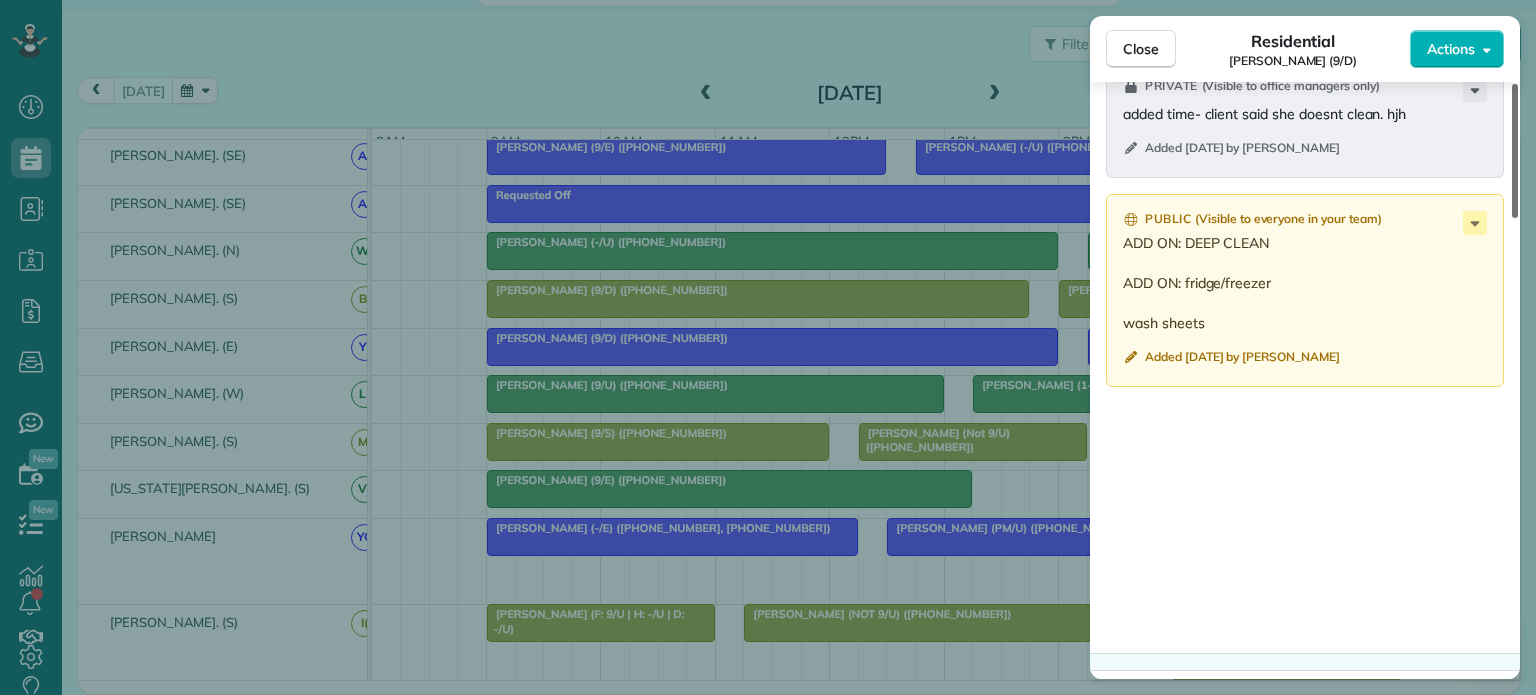 drag, startPoint x: 1514, startPoint y: 454, endPoint x: 1507, endPoint y: 502, distance: 48.507732 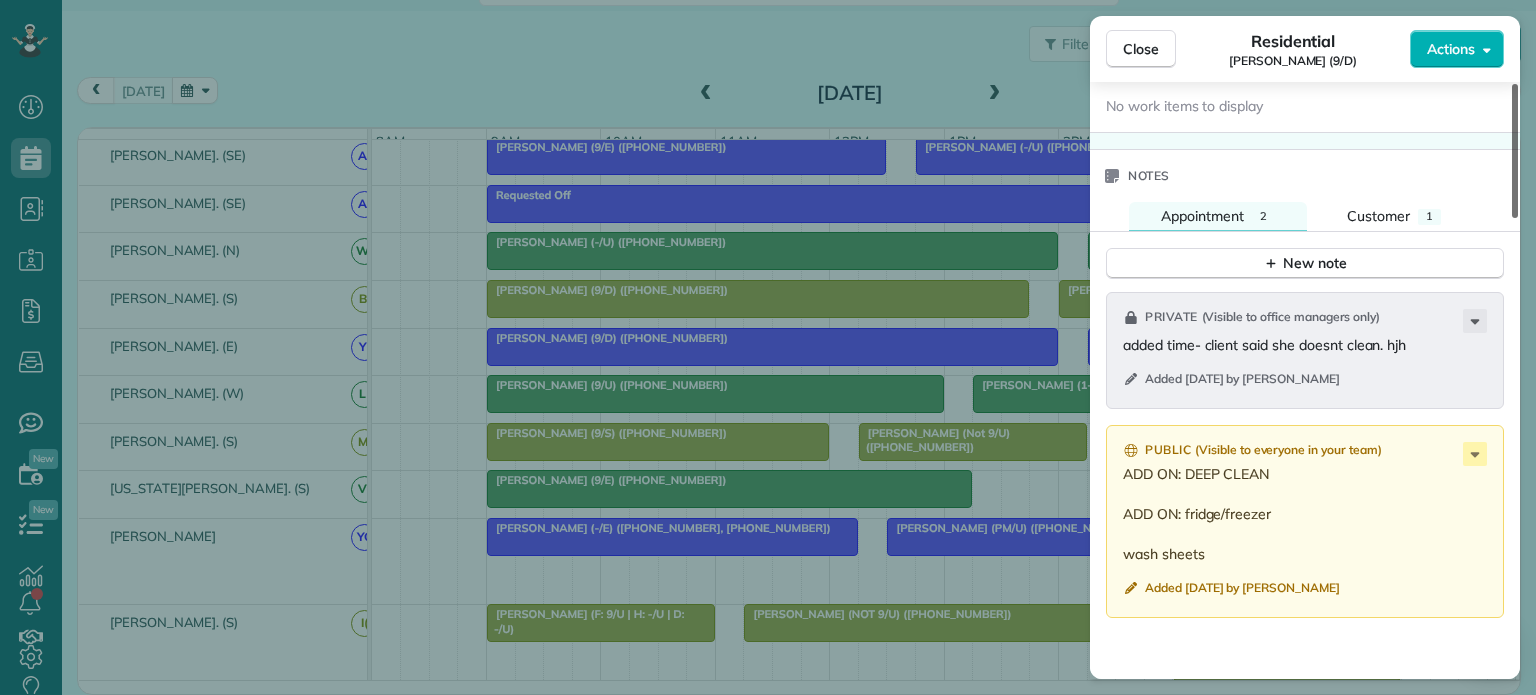 scroll, scrollTop: 1483, scrollLeft: 0, axis: vertical 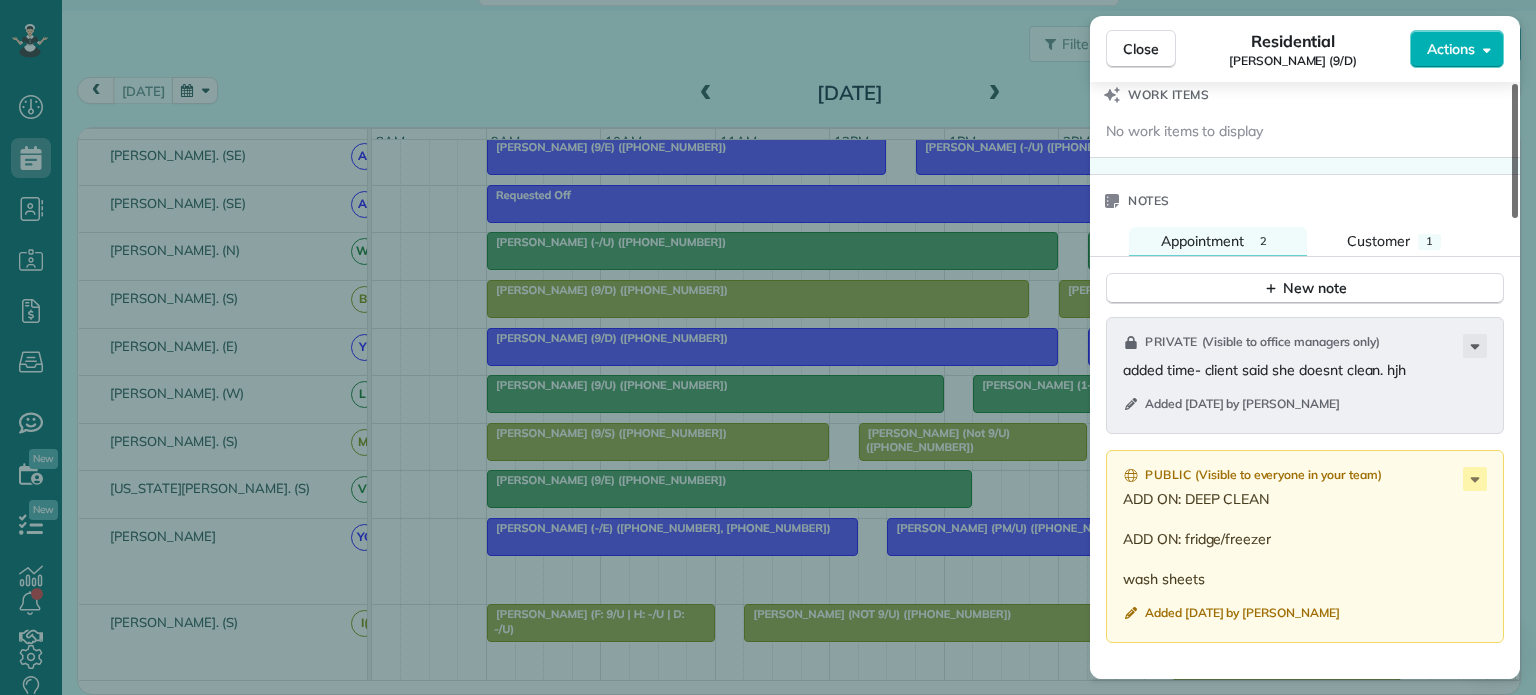 drag, startPoint x: 1513, startPoint y: 554, endPoint x: 1507, endPoint y: 496, distance: 58.30952 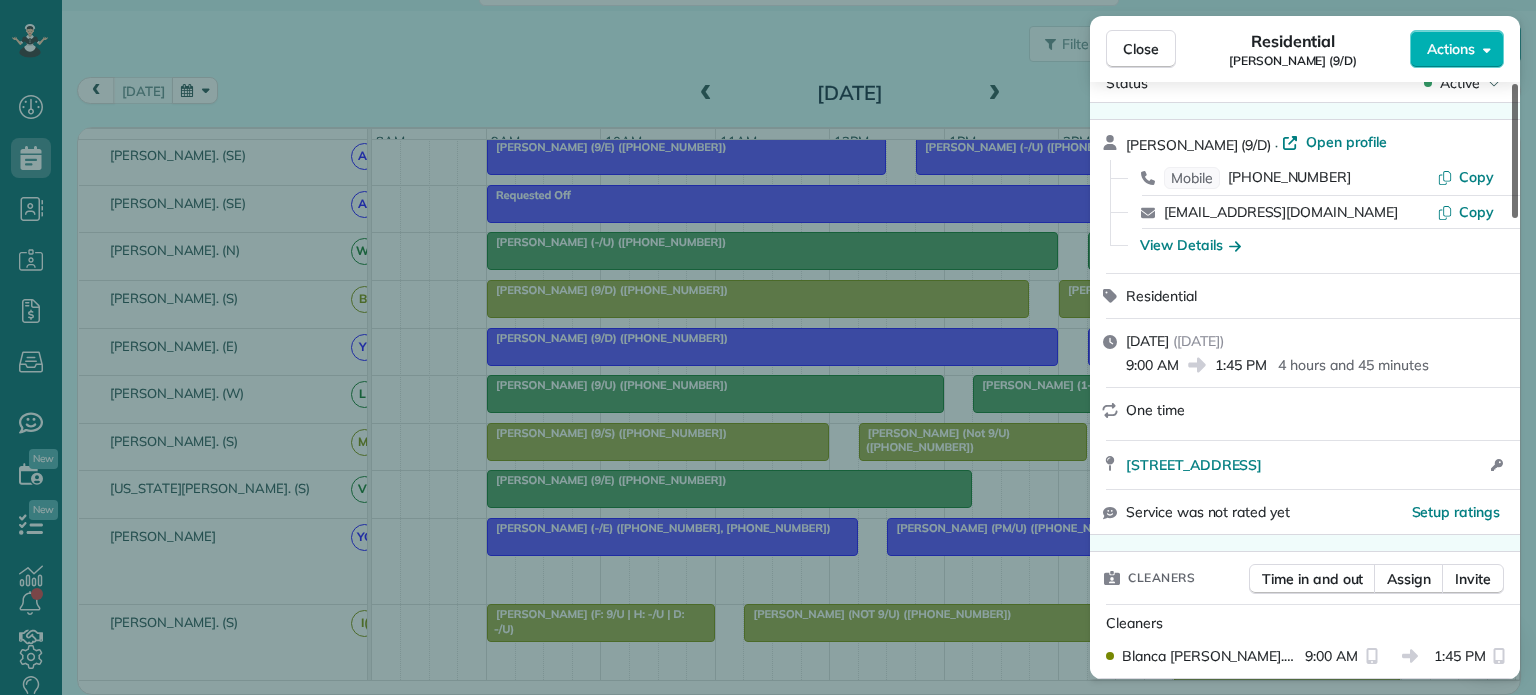 scroll, scrollTop: 18, scrollLeft: 0, axis: vertical 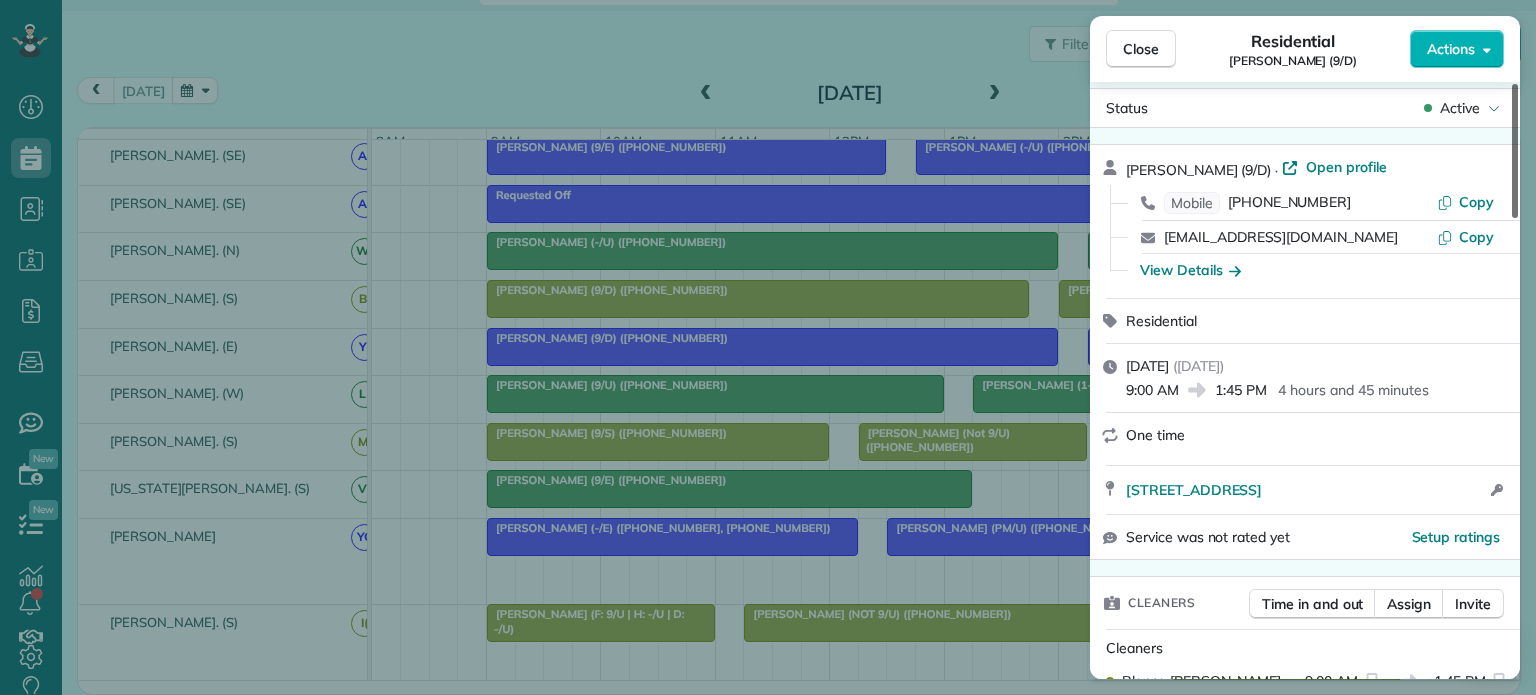 drag, startPoint x: 1513, startPoint y: 483, endPoint x: 1535, endPoint y: 153, distance: 330.7325 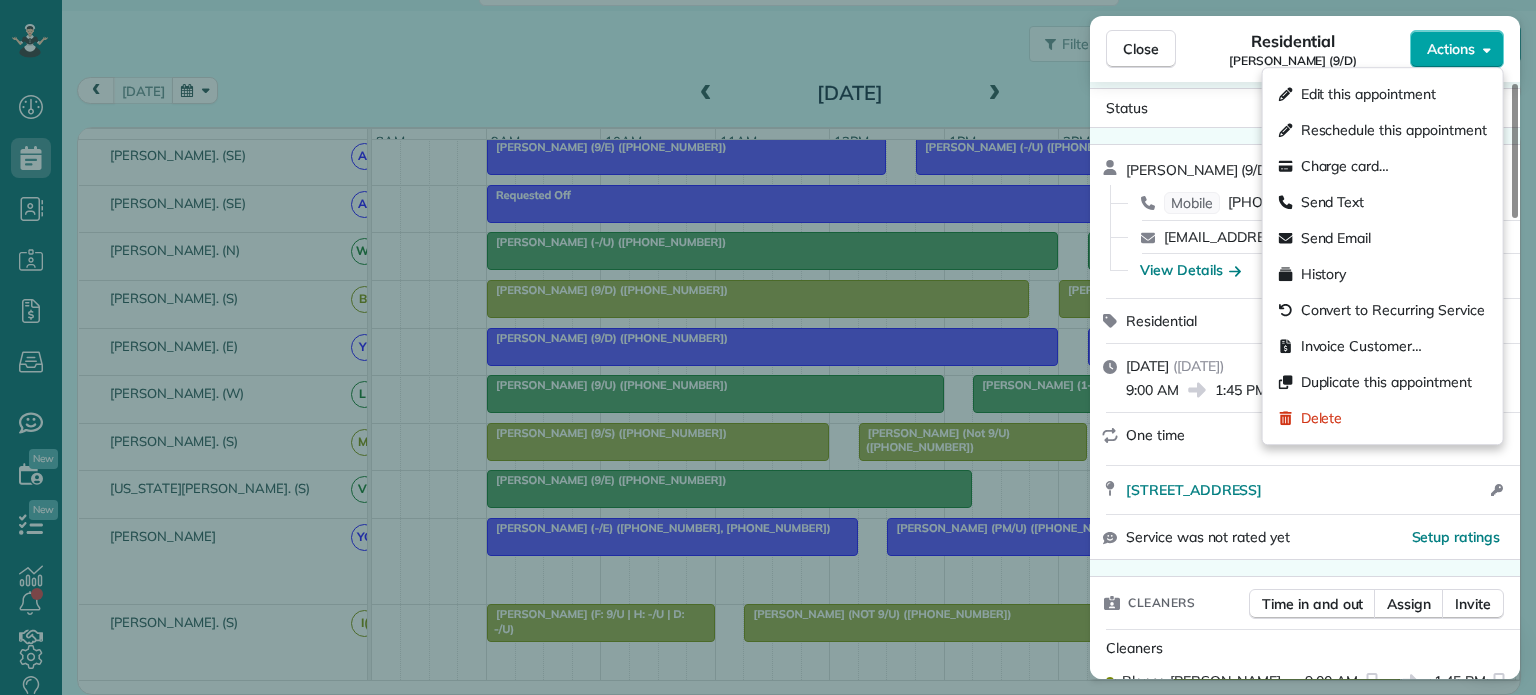 click on "Actions" at bounding box center (1457, 49) 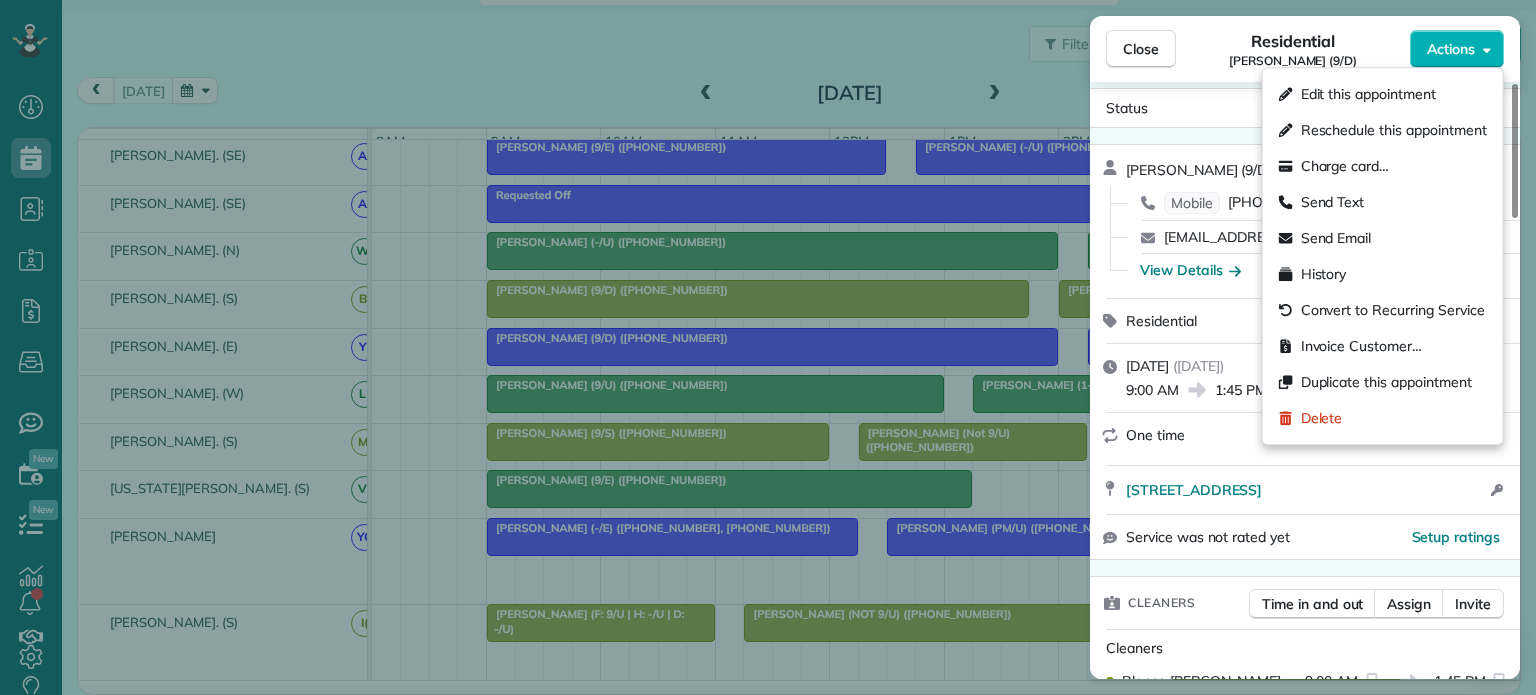 click on "Residential Samantha Green (9/D)" at bounding box center (1293, 49) 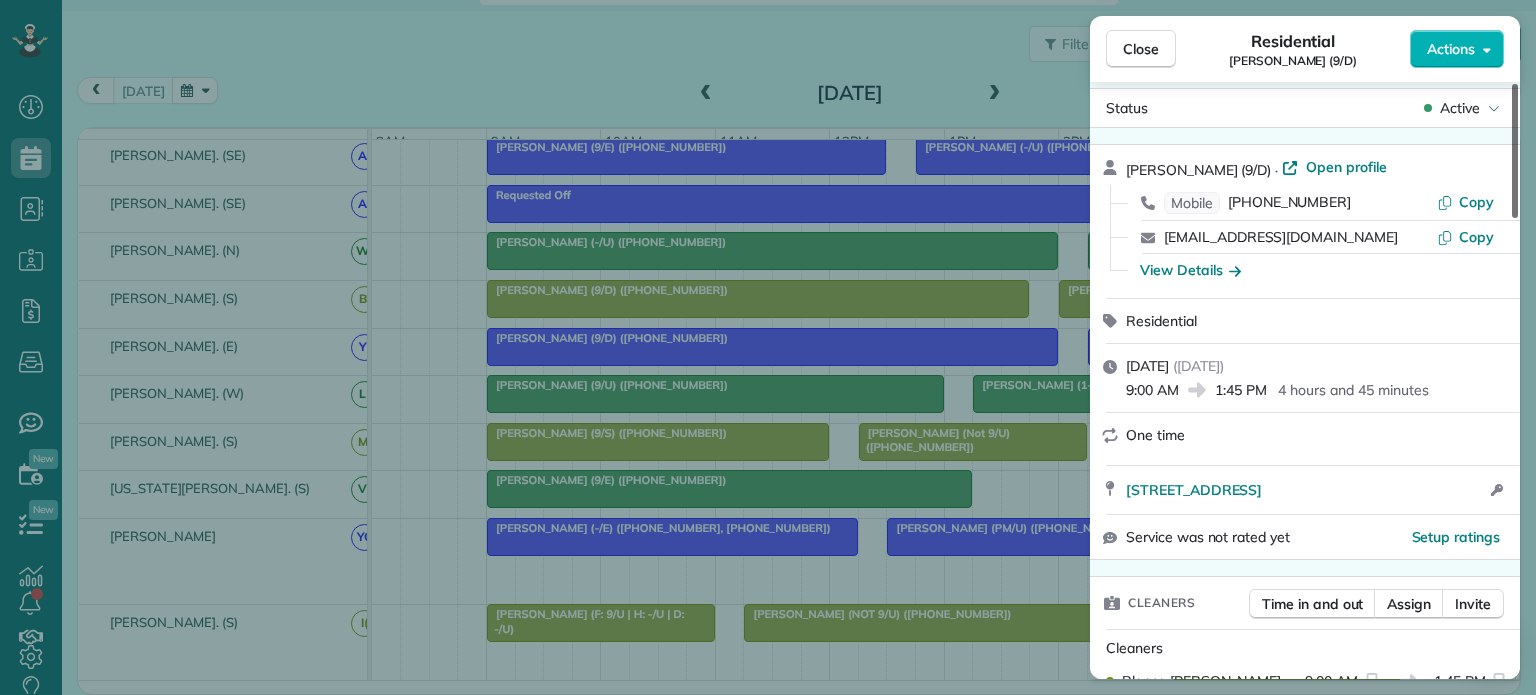 scroll, scrollTop: 0, scrollLeft: 0, axis: both 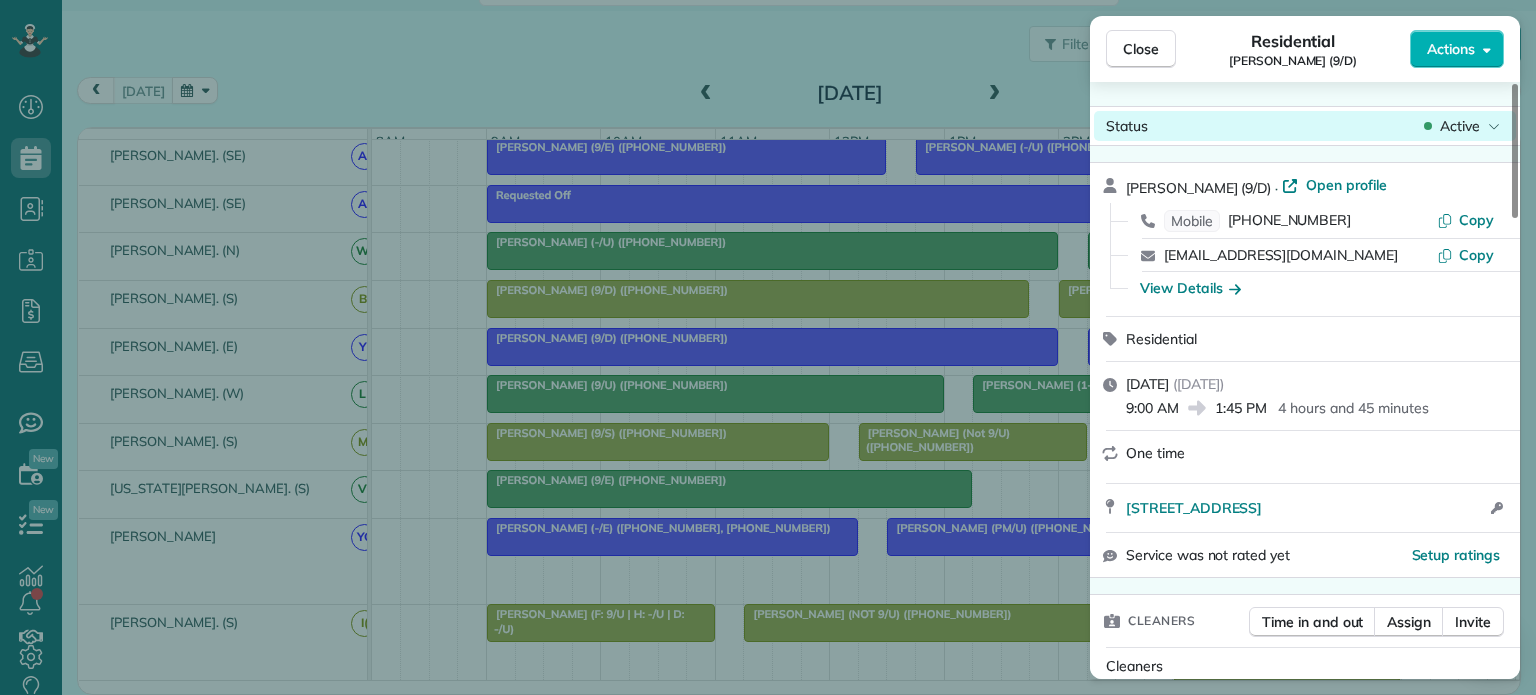 drag, startPoint x: 1514, startPoint y: 171, endPoint x: 1397, endPoint y: 136, distance: 122.12289 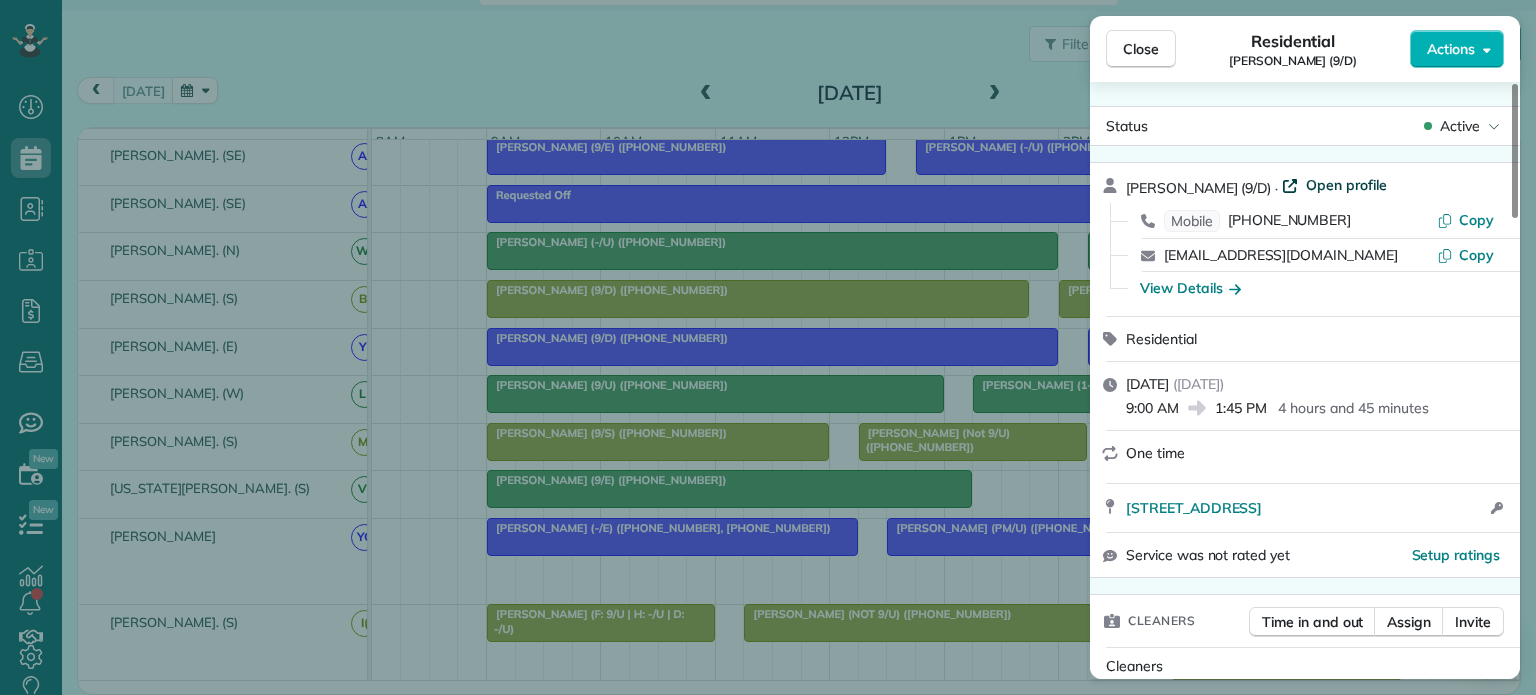 click on "Open profile" at bounding box center [1346, 185] 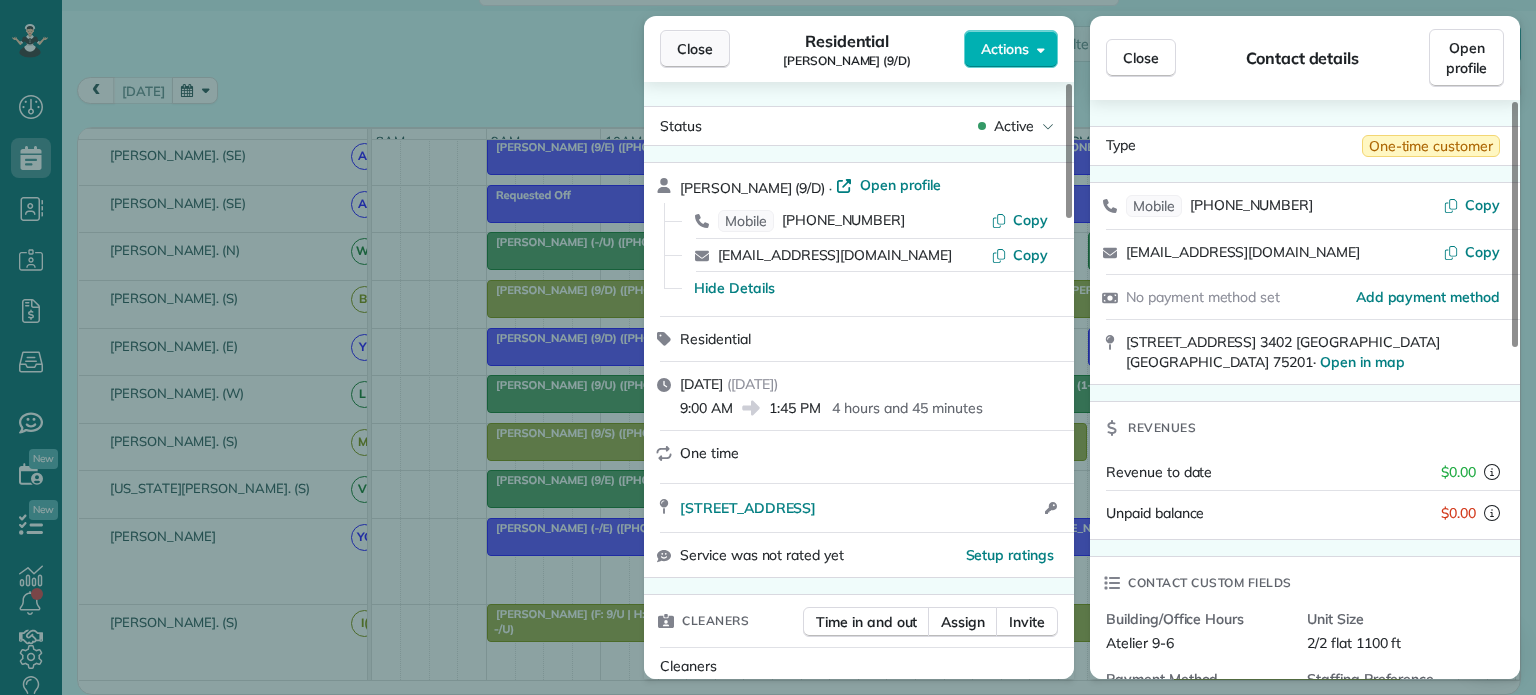 click on "Close" at bounding box center (695, 49) 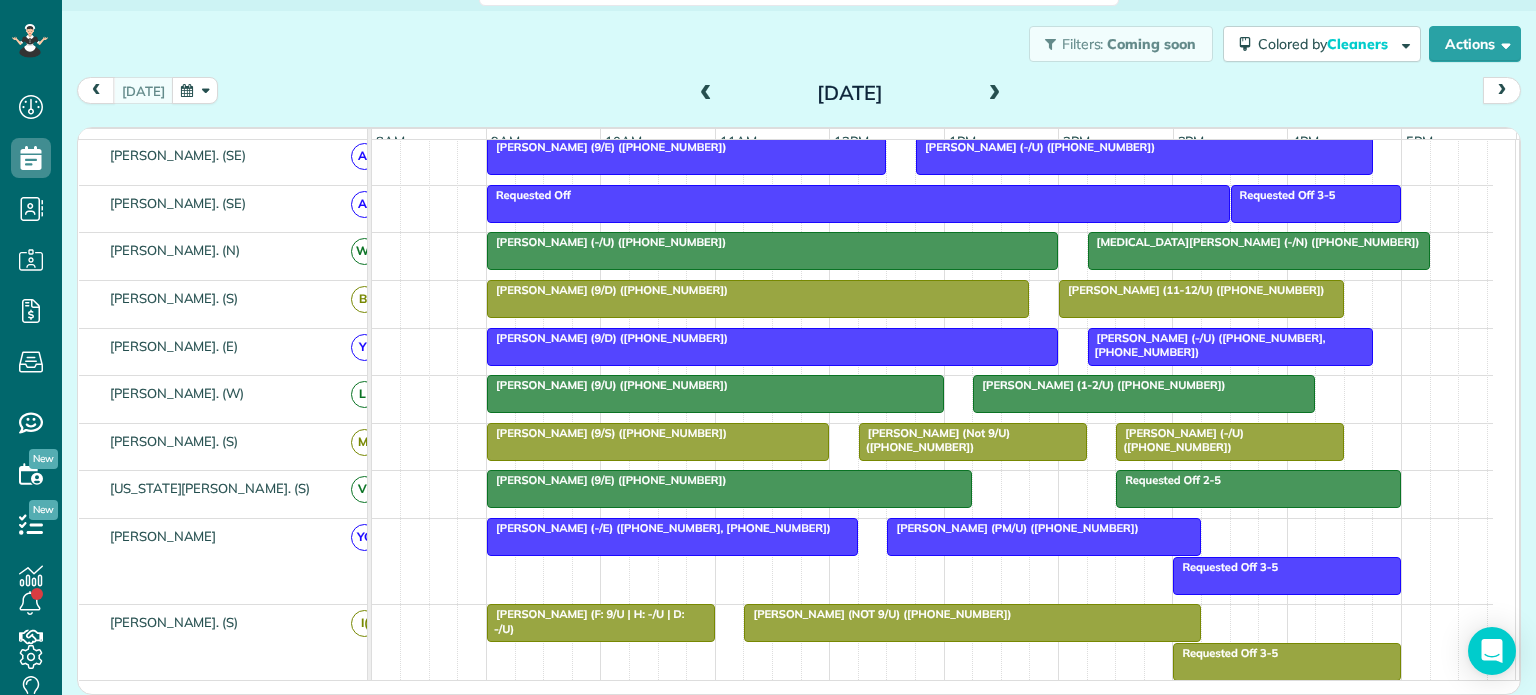 scroll, scrollTop: 409, scrollLeft: 0, axis: vertical 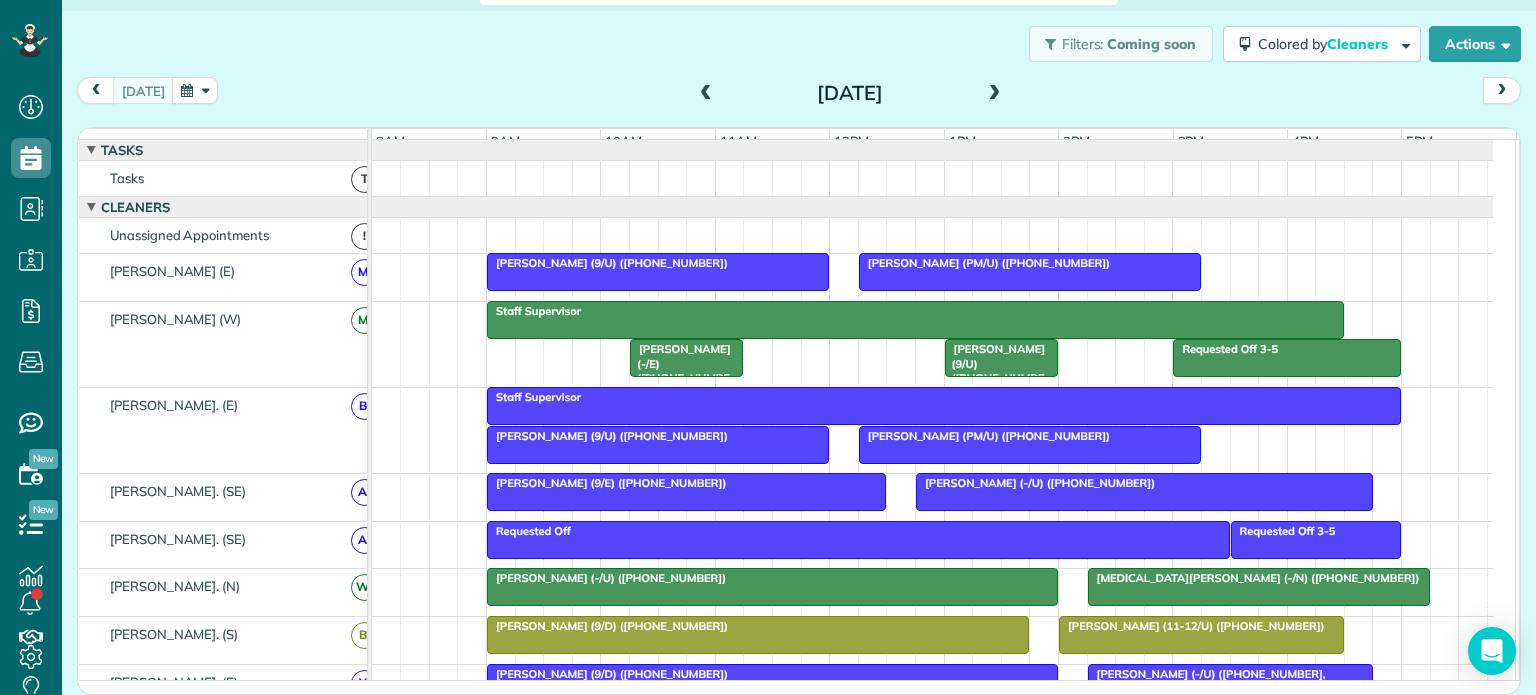 click at bounding box center [995, 94] 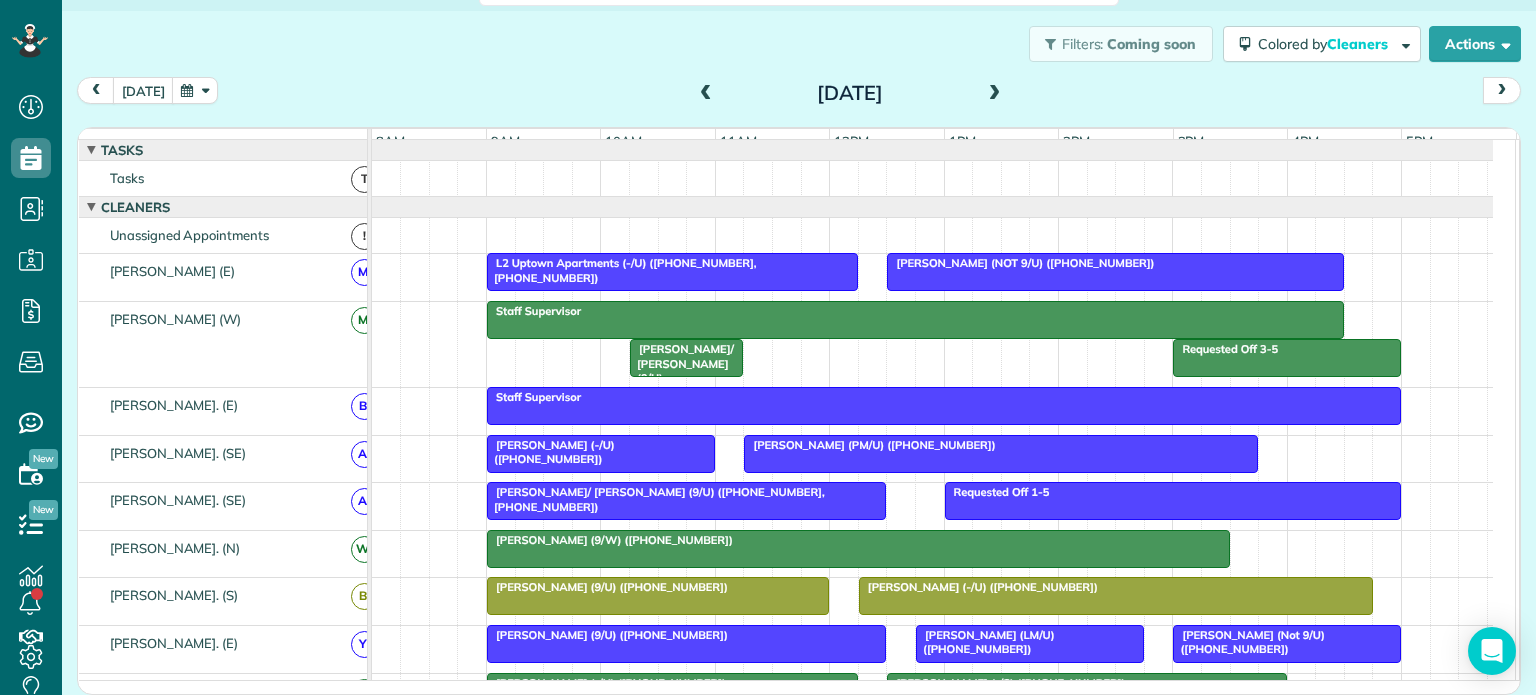 scroll, scrollTop: 108, scrollLeft: 0, axis: vertical 